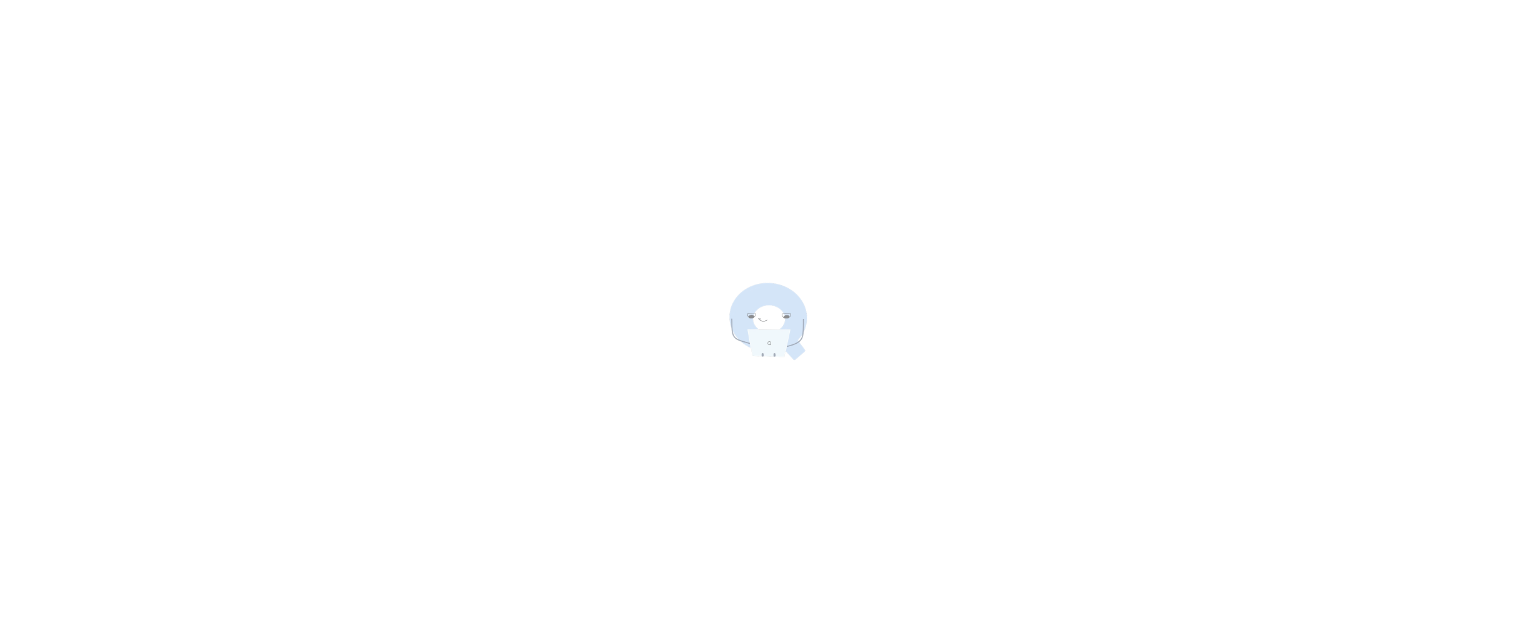 scroll, scrollTop: 0, scrollLeft: 0, axis: both 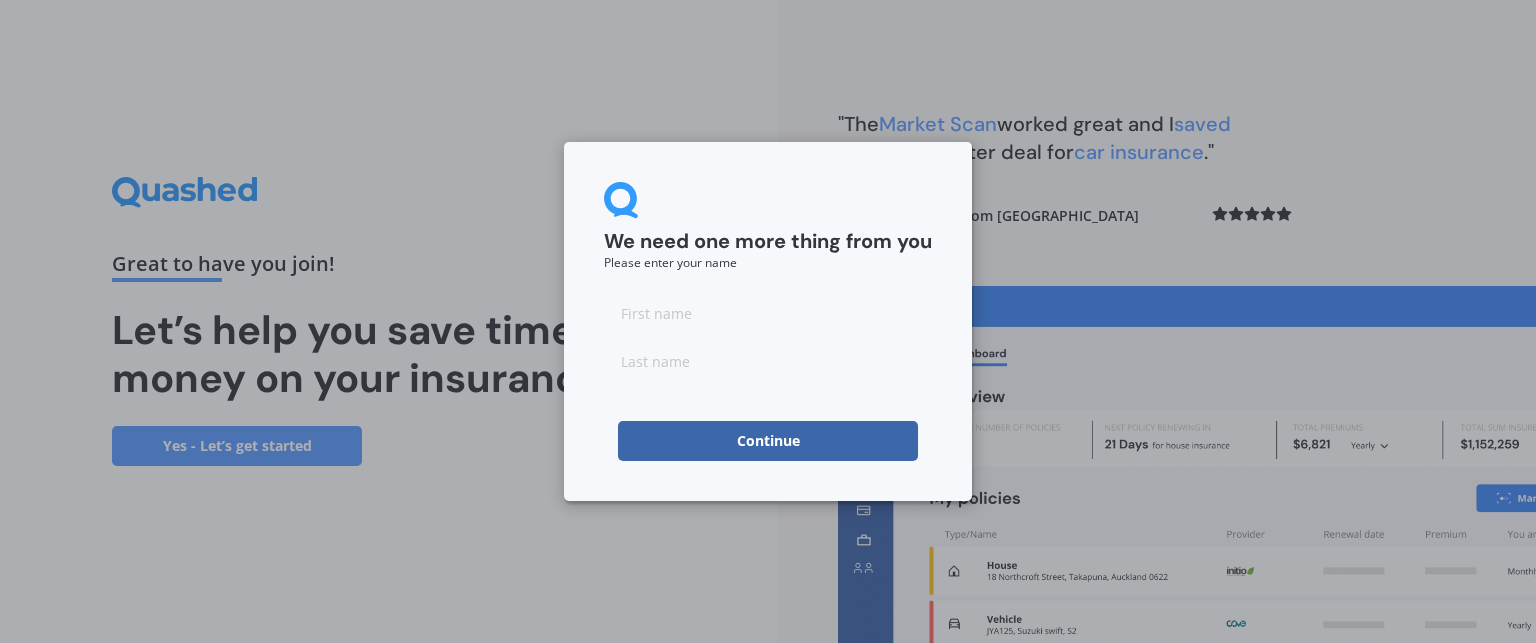click at bounding box center (768, 313) 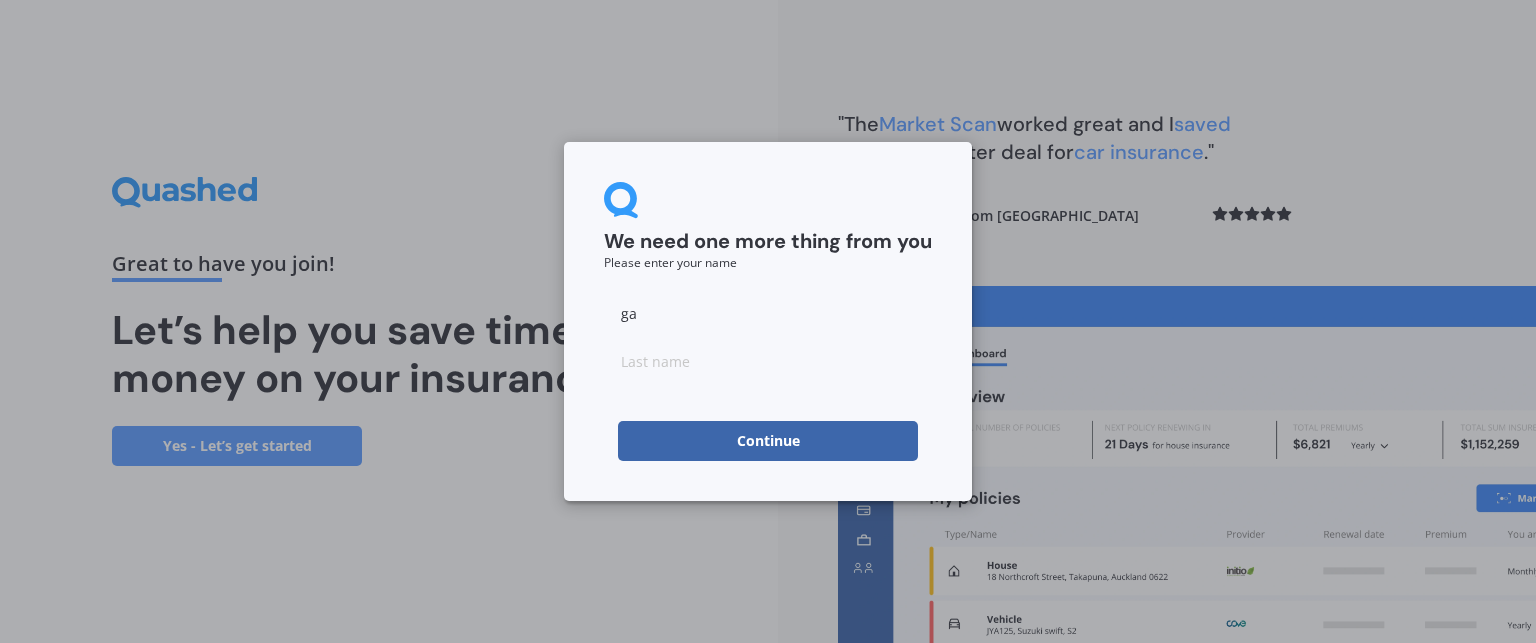 type on "g" 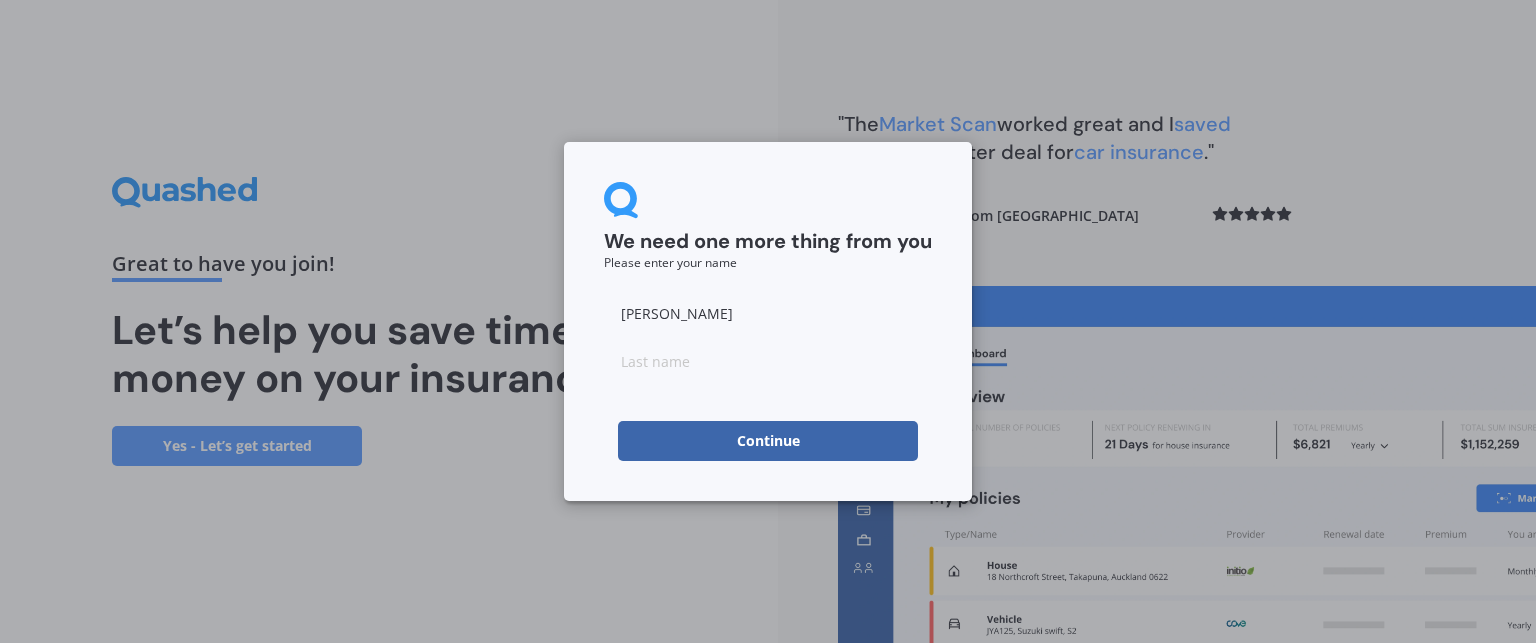 type on "[PERSON_NAME]" 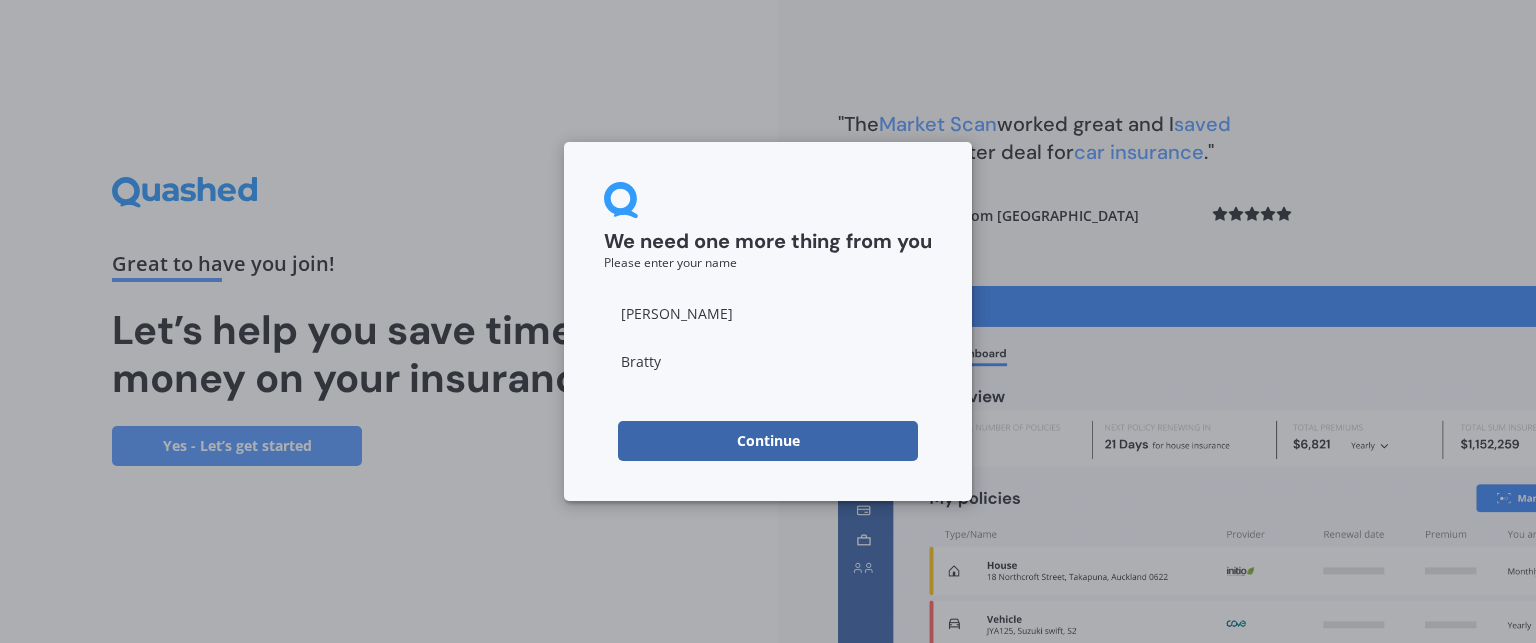 type on "Bratty" 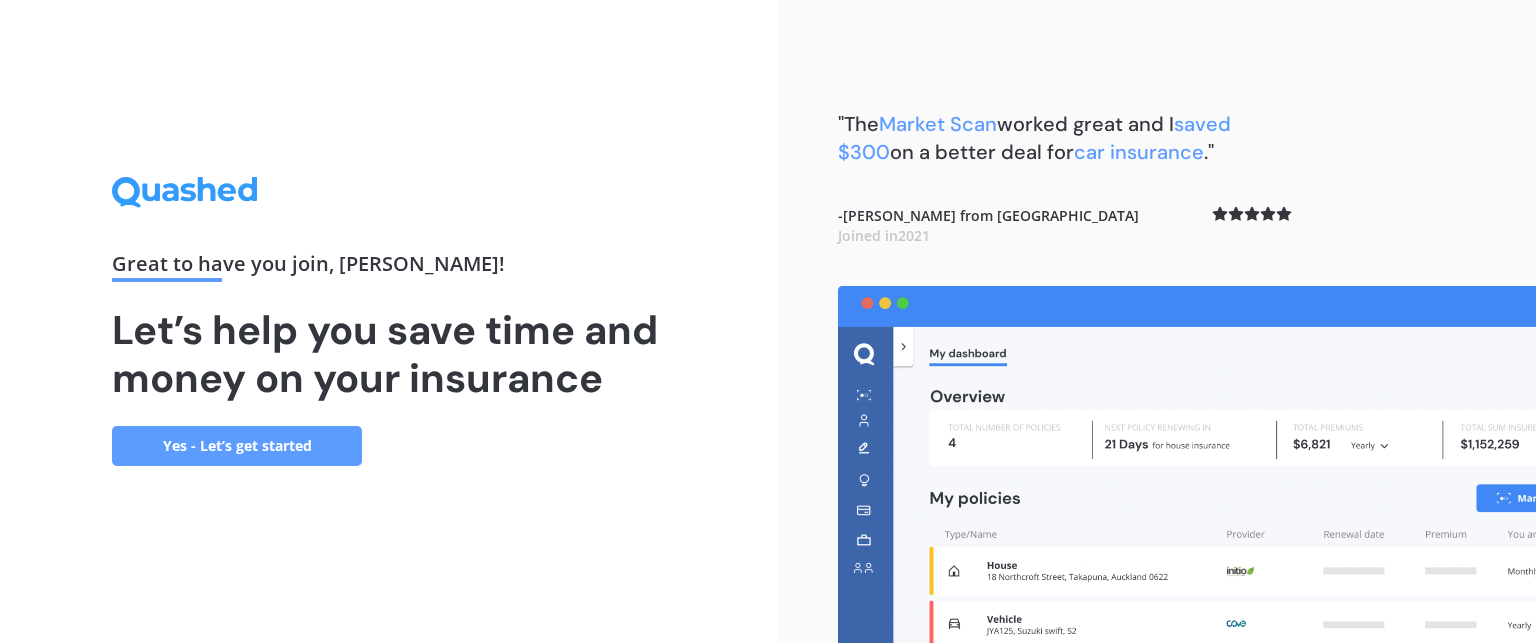 click on "Yes - Let’s get started" at bounding box center [237, 446] 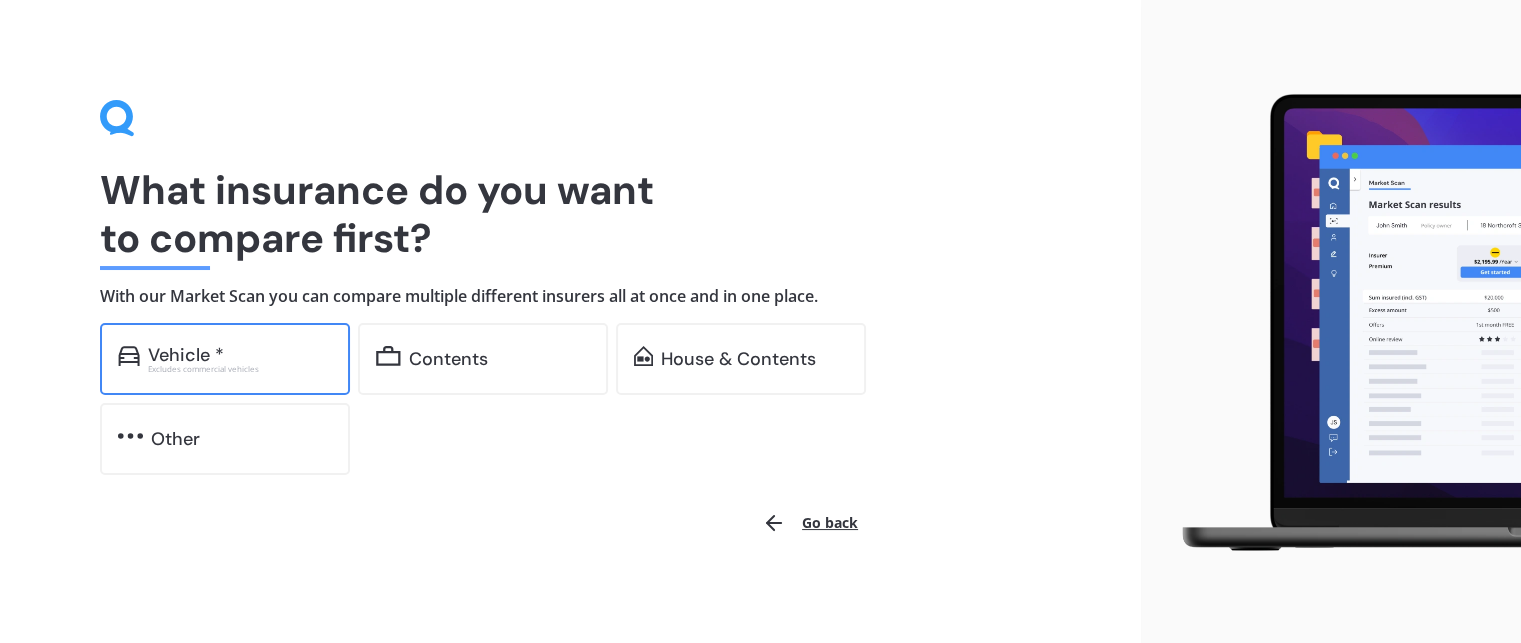 click on "Vehicle * Excludes commercial vehicles" at bounding box center [225, 359] 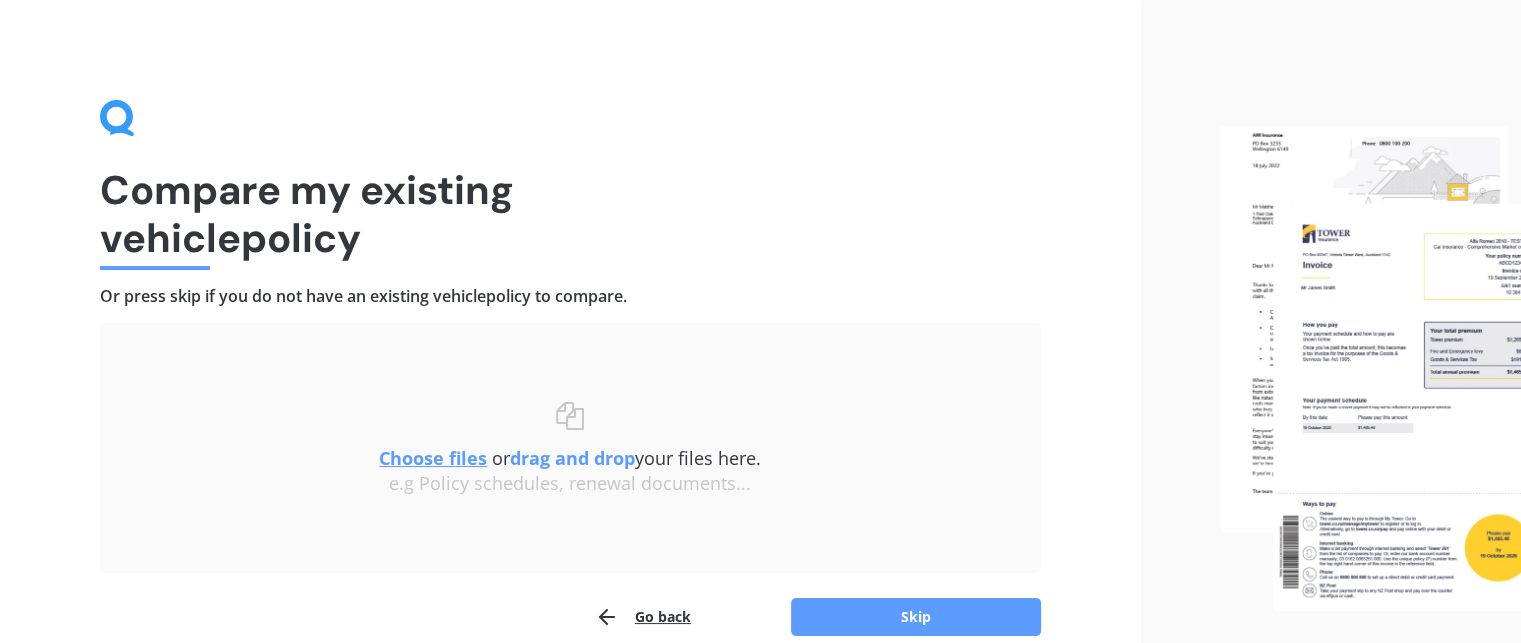 scroll, scrollTop: 93, scrollLeft: 0, axis: vertical 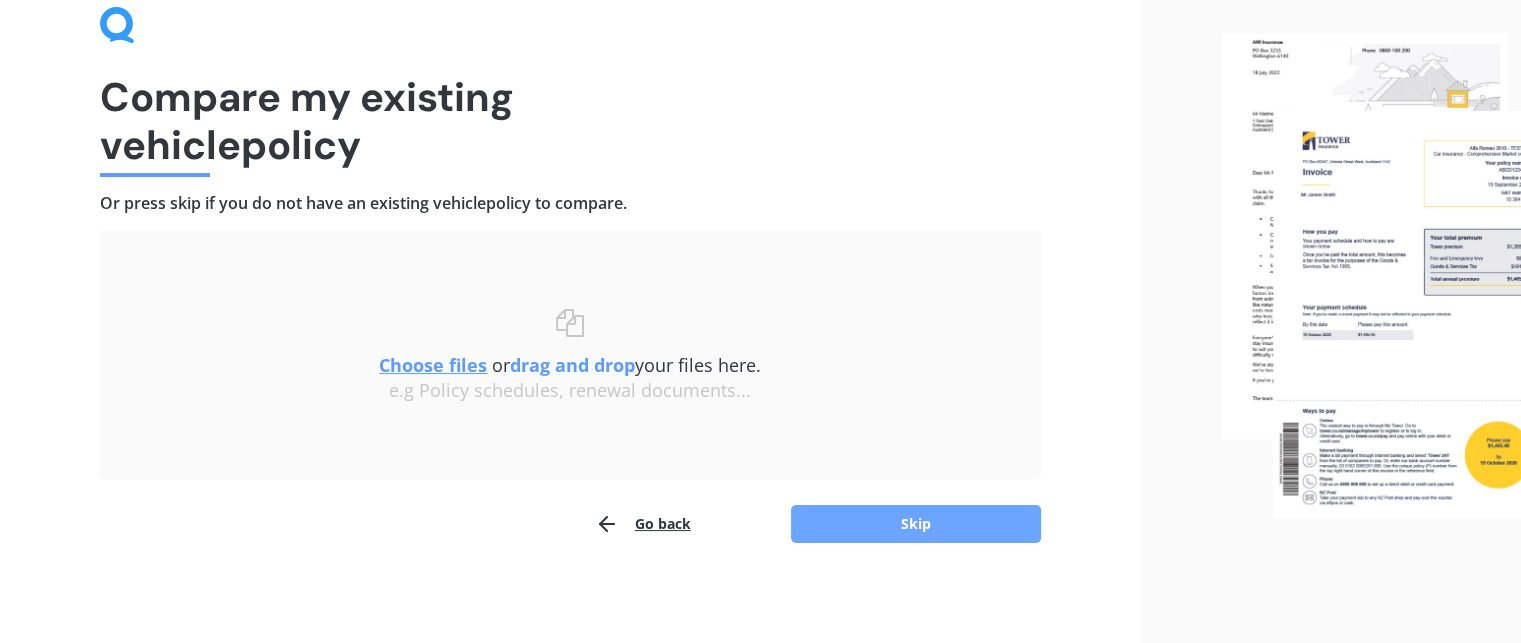 click on "Skip" at bounding box center [916, 524] 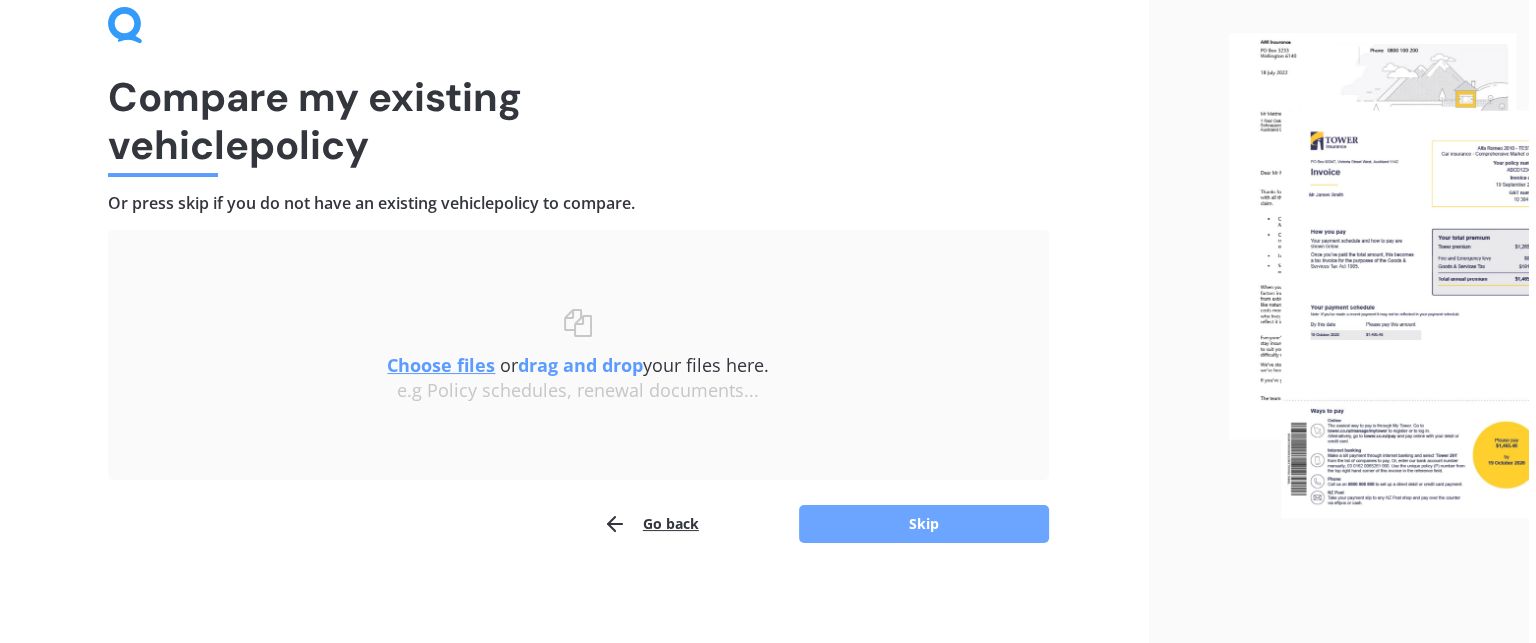 scroll, scrollTop: 0, scrollLeft: 0, axis: both 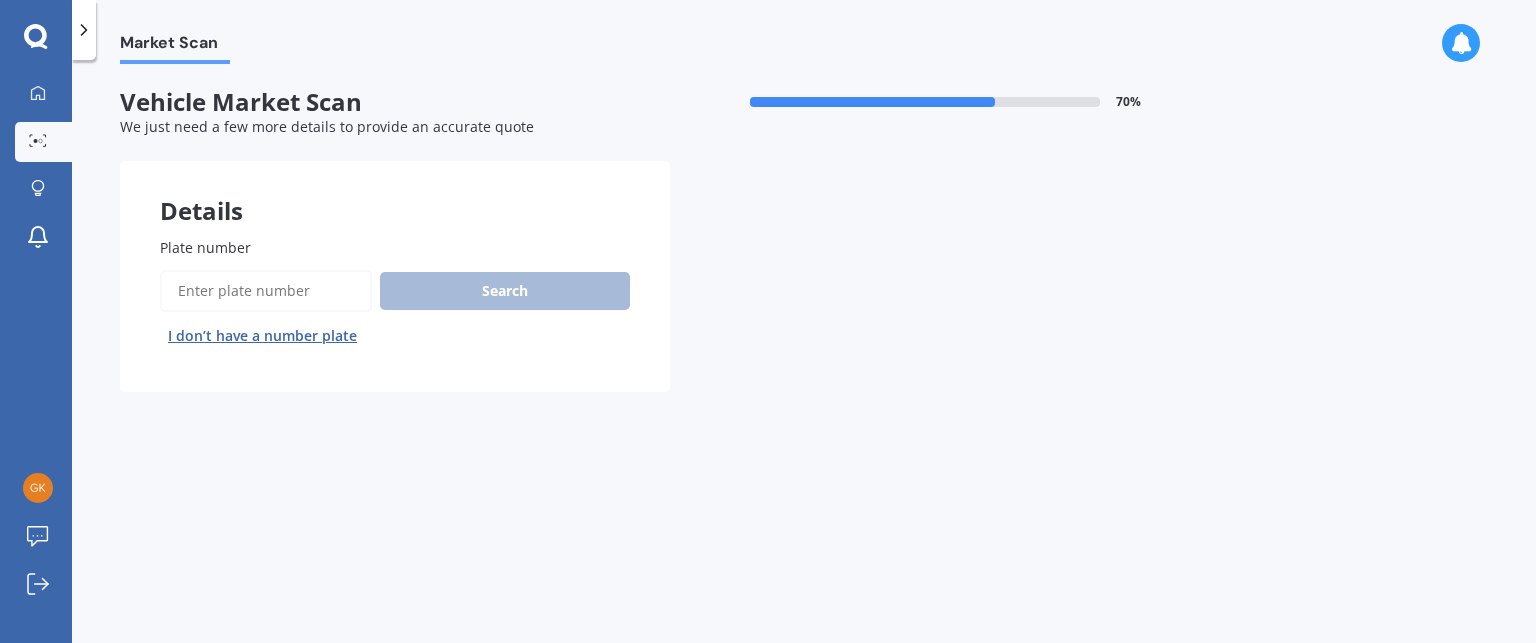 click on "Plate number" at bounding box center [266, 291] 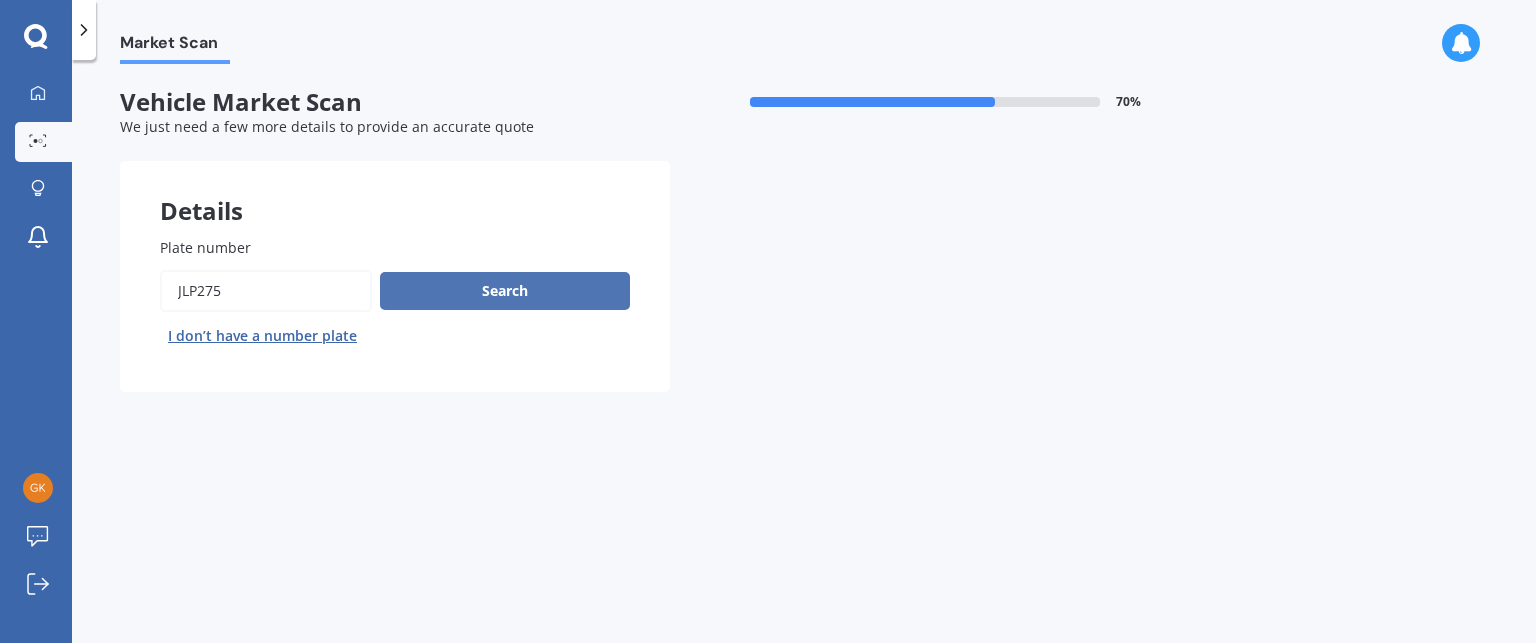 type on "jlp275" 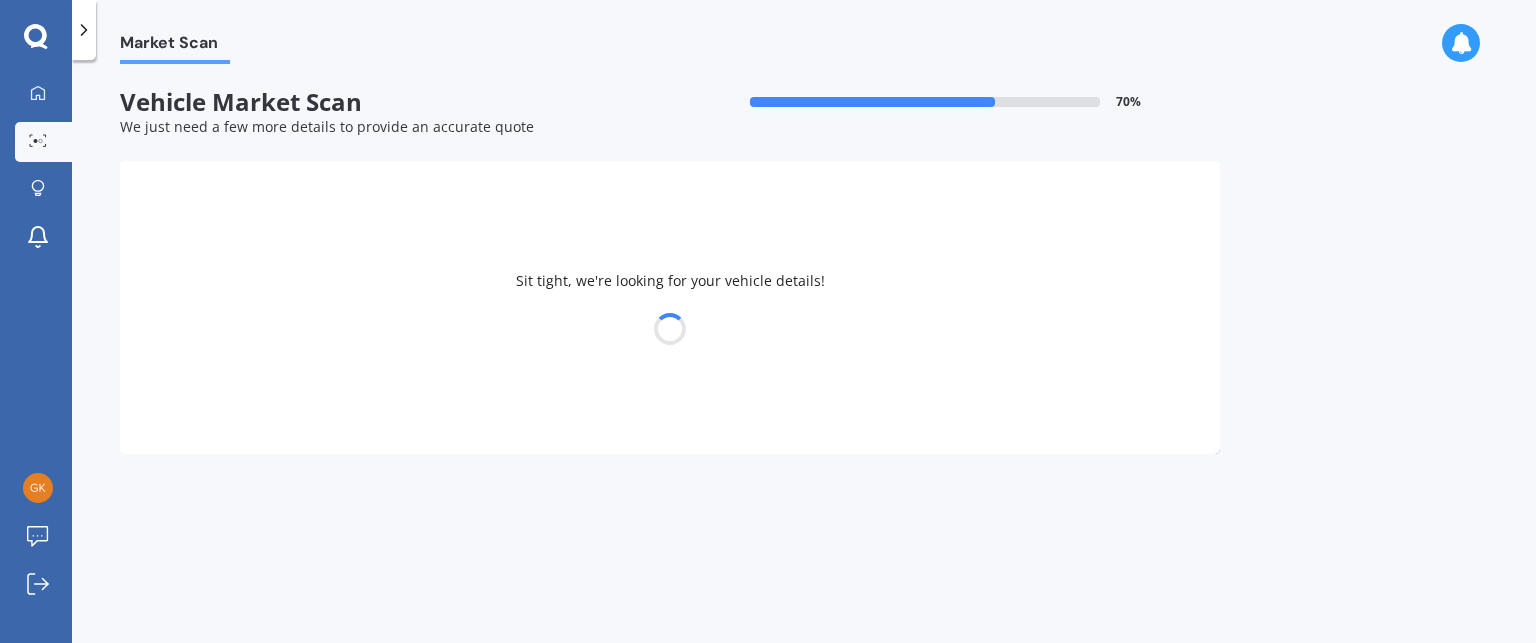 select on "MAZDA" 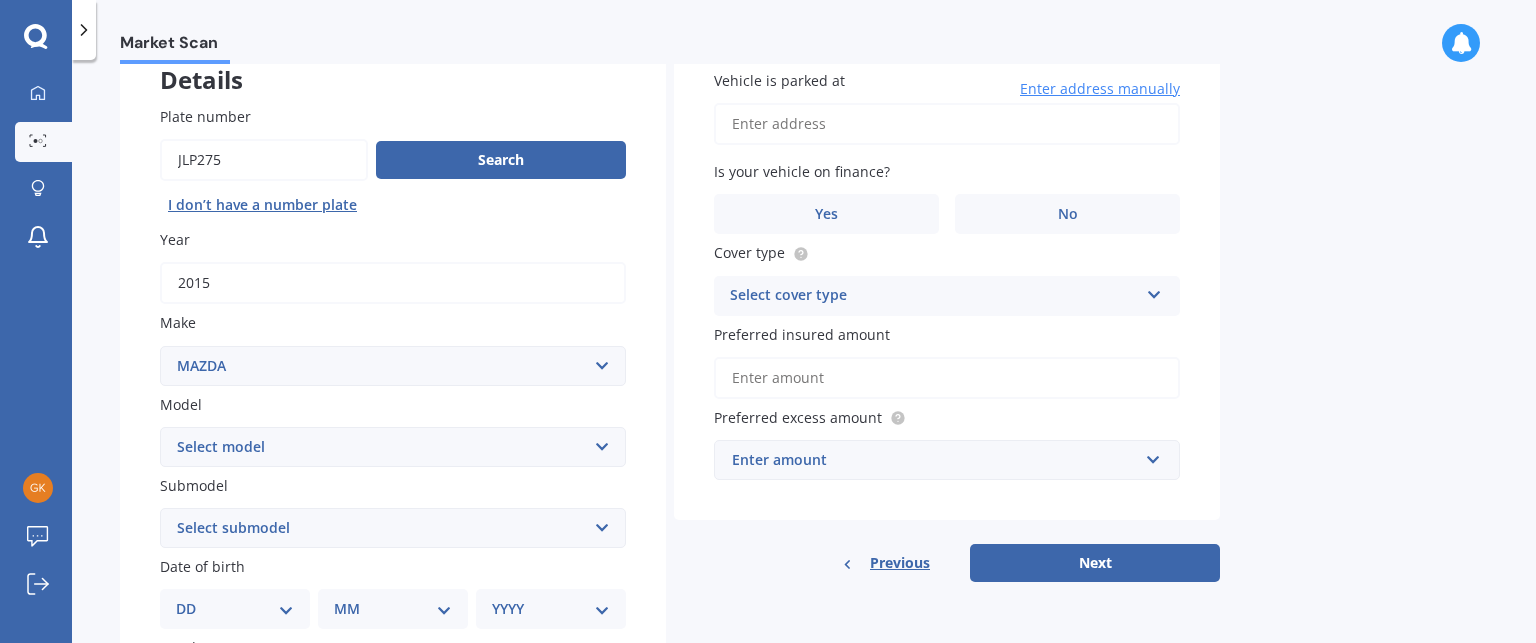 scroll, scrollTop: 200, scrollLeft: 0, axis: vertical 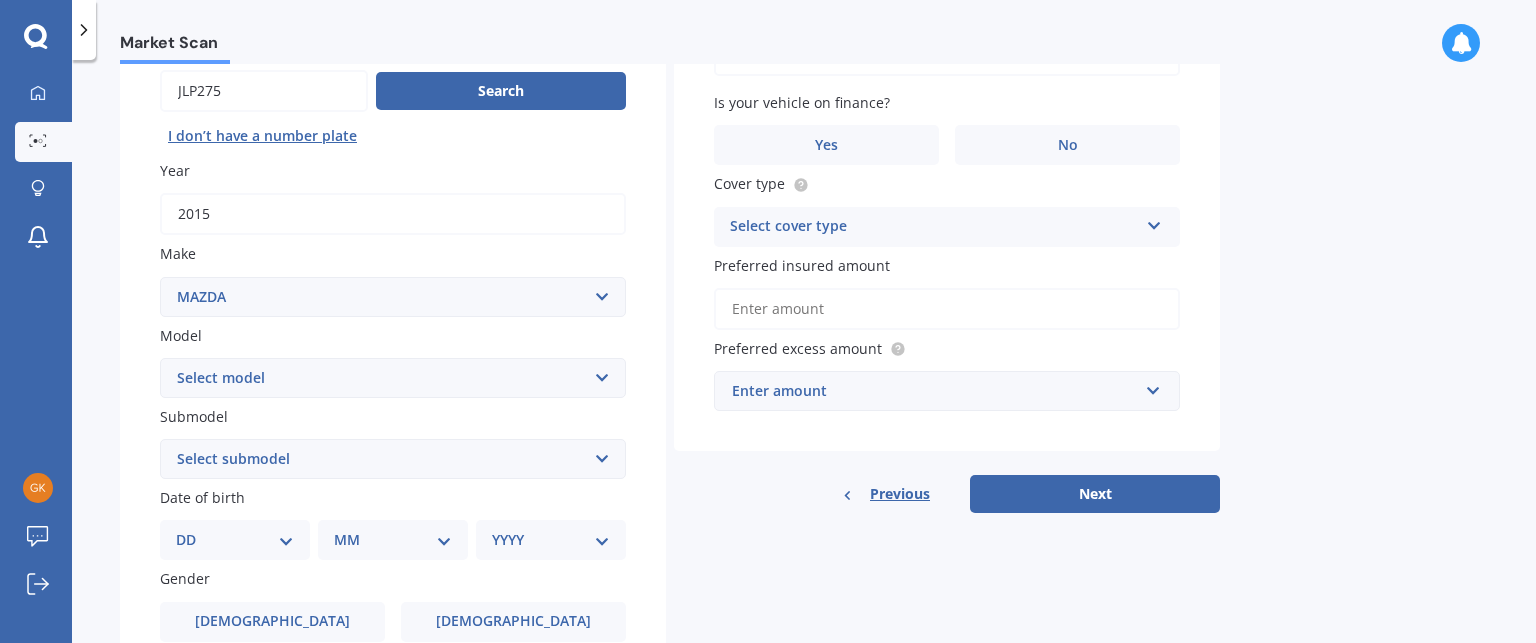 click on "Select model 121 2 3 323 323 / Familia 6 626 929 Atenza Autozam Axela AZ3 B2000 B2200 B2500 B2600 B2600i Biante Bongo Bounty BT50 Capella Cronos CX-30 CX-60 CX-8 CX-80 CX3 CX30 CX5 CX7 CX8 CX9 Demio E1800 Van E2000 E2200 Vans E2500 E2500 Van E3000 E4100 Efini Etude Eunos Familia [PERSON_NAME] Levante [PERSON_NAME] Millenia MPV MS6 MS8 MS9 MX-3 MX-30 MX-5 MX-6 Neo Persona Premacy Presseo Proceed Revue Rotary RX7 RX8 Sapporo Sentia T2000 T2600 T3000 T3500 T4000 T4100 T4600 Titan 1.5/2.0 Tonnes Titan 5 Tonne Tribute Verisa" at bounding box center (393, 378) 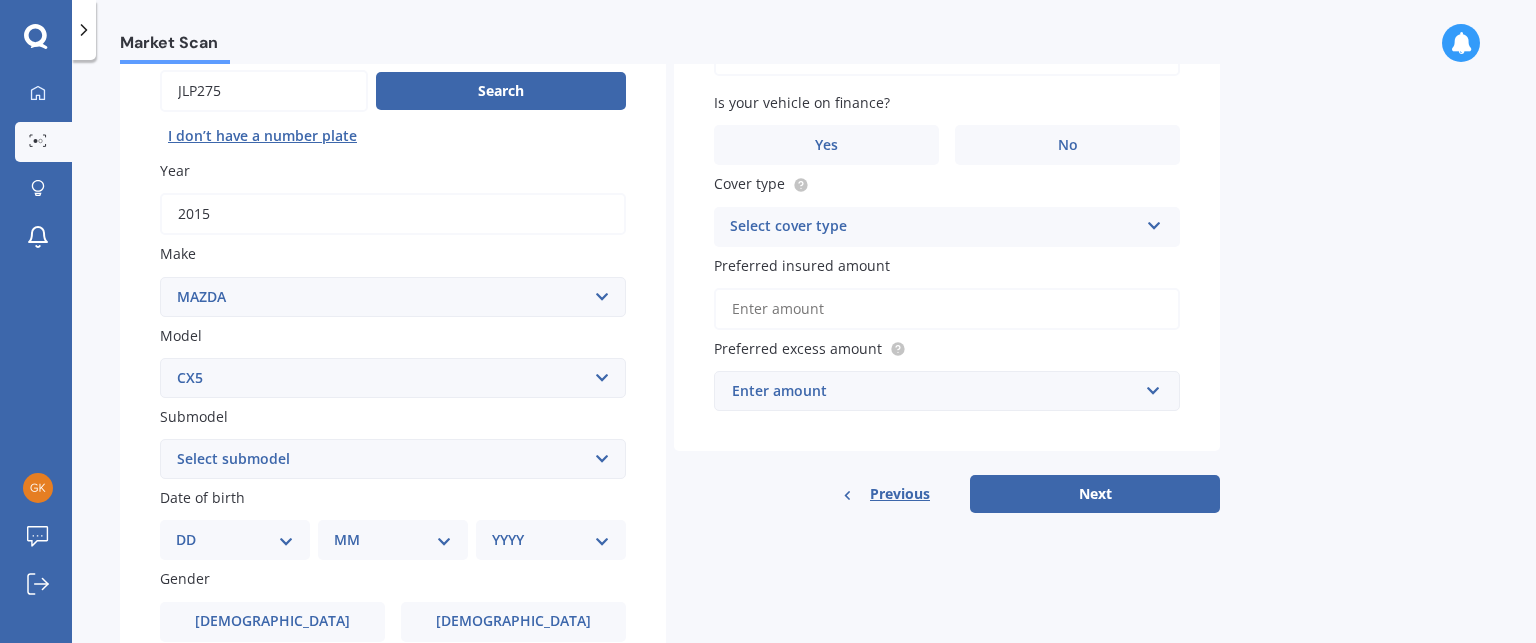 click on "Select model 121 2 3 323 323 / Familia 6 626 929 Atenza Autozam Axela AZ3 B2000 B2200 B2500 B2600 B2600i Biante Bongo Bounty BT50 Capella Cronos CX-30 CX-60 CX-8 CX-80 CX3 CX30 CX5 CX7 CX8 CX9 Demio E1800 Van E2000 E2200 Vans E2500 E2500 Van E3000 E4100 Efini Etude Eunos Familia [PERSON_NAME] Levante [PERSON_NAME] Millenia MPV MS6 MS8 MS9 MX-3 MX-30 MX-5 MX-6 Neo Persona Premacy Presseo Proceed Revue Rotary RX7 RX8 Sapporo Sentia T2000 T2600 T3000 T3500 T4000 T4100 T4600 Titan 1.5/2.0 Tonnes Titan 5 Tonne Tribute Verisa" at bounding box center (393, 378) 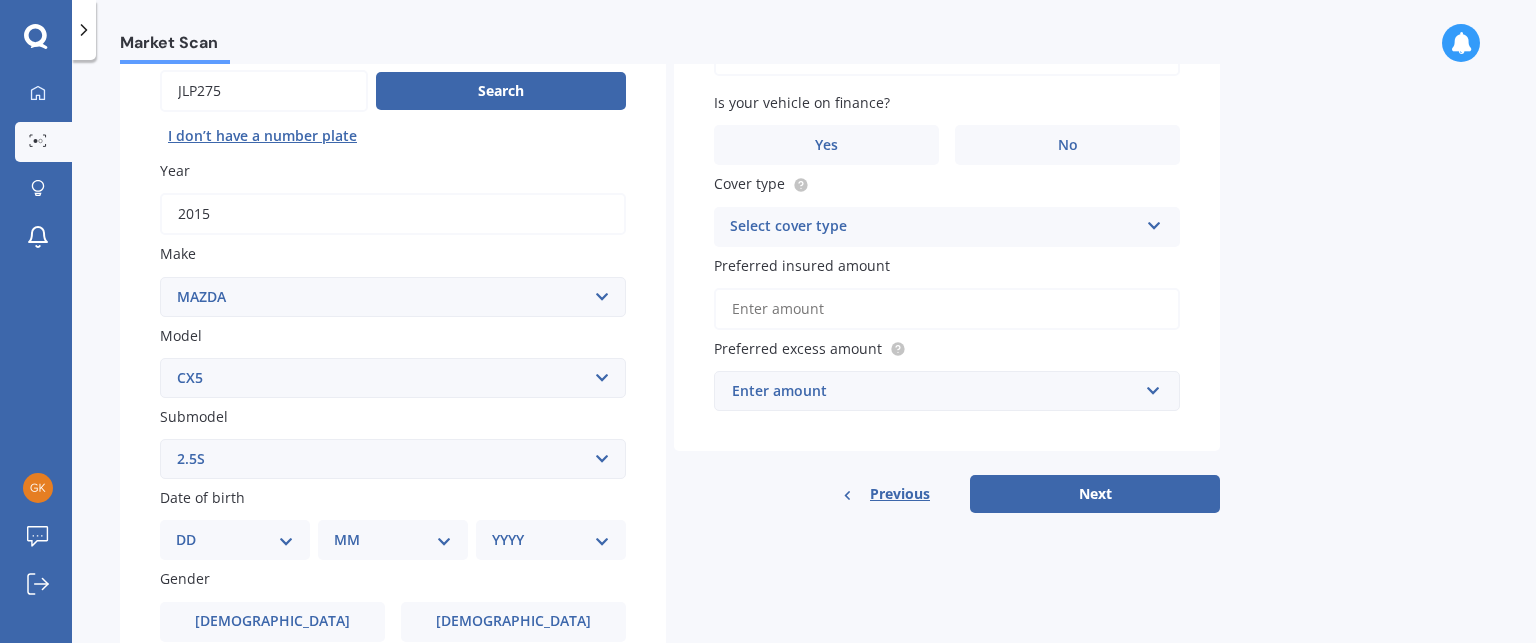 click on "Select submodel 2.2 Diesel 2WD XD 2.5S 4WD Diesel Limited 4WD GSX 2.2 Diesel Station Wagon AWD Diesel GSX AWD GSX AWD Limited FWD GLX FWD GSX Station Wagon (diesel) Station Wagon (petrol) Station Wagon 2.5L Station Wagon 4WD Station Wagon diesel 4WD non turbo Station Wagon diesel turbo 4WD Stationwagon Stationwagon Diesel Turbo" at bounding box center [393, 459] 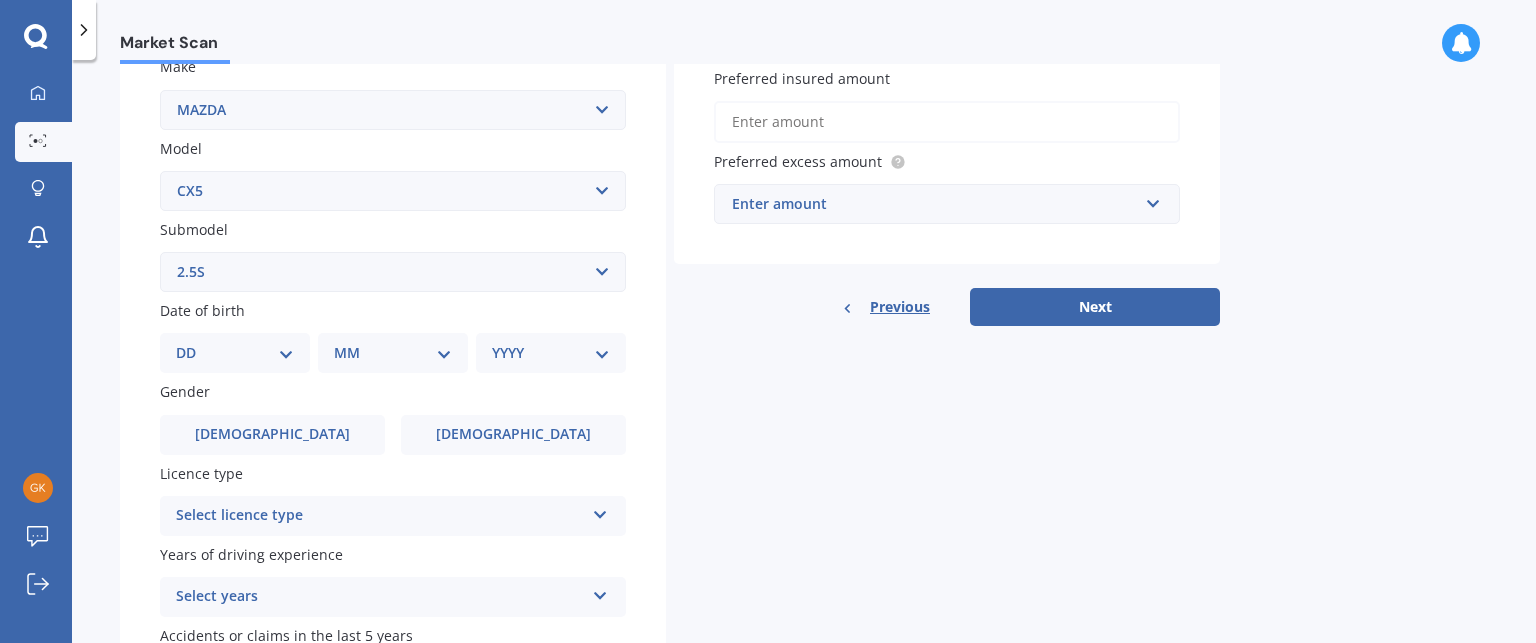 scroll, scrollTop: 396, scrollLeft: 0, axis: vertical 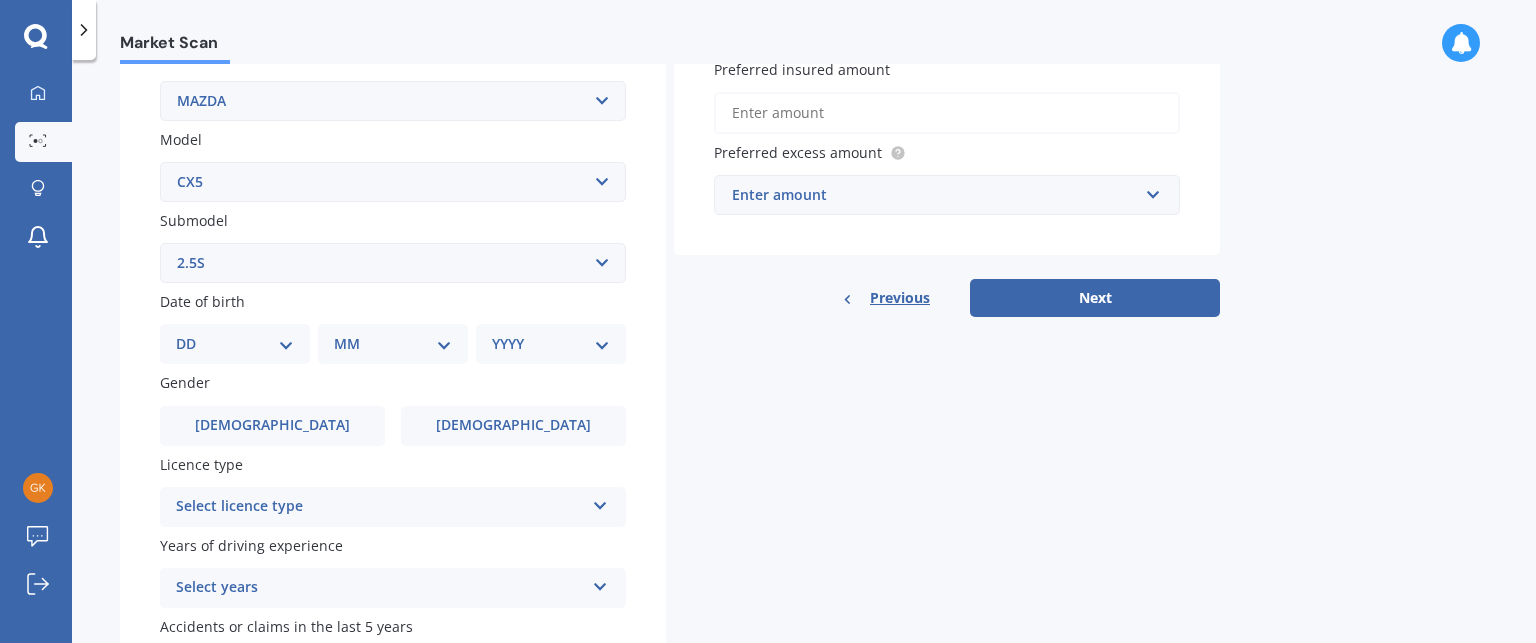 click on "DD 01 02 03 04 05 06 07 08 09 10 11 12 13 14 15 16 17 18 19 20 21 22 23 24 25 26 27 28 29 30 31" at bounding box center [235, 344] 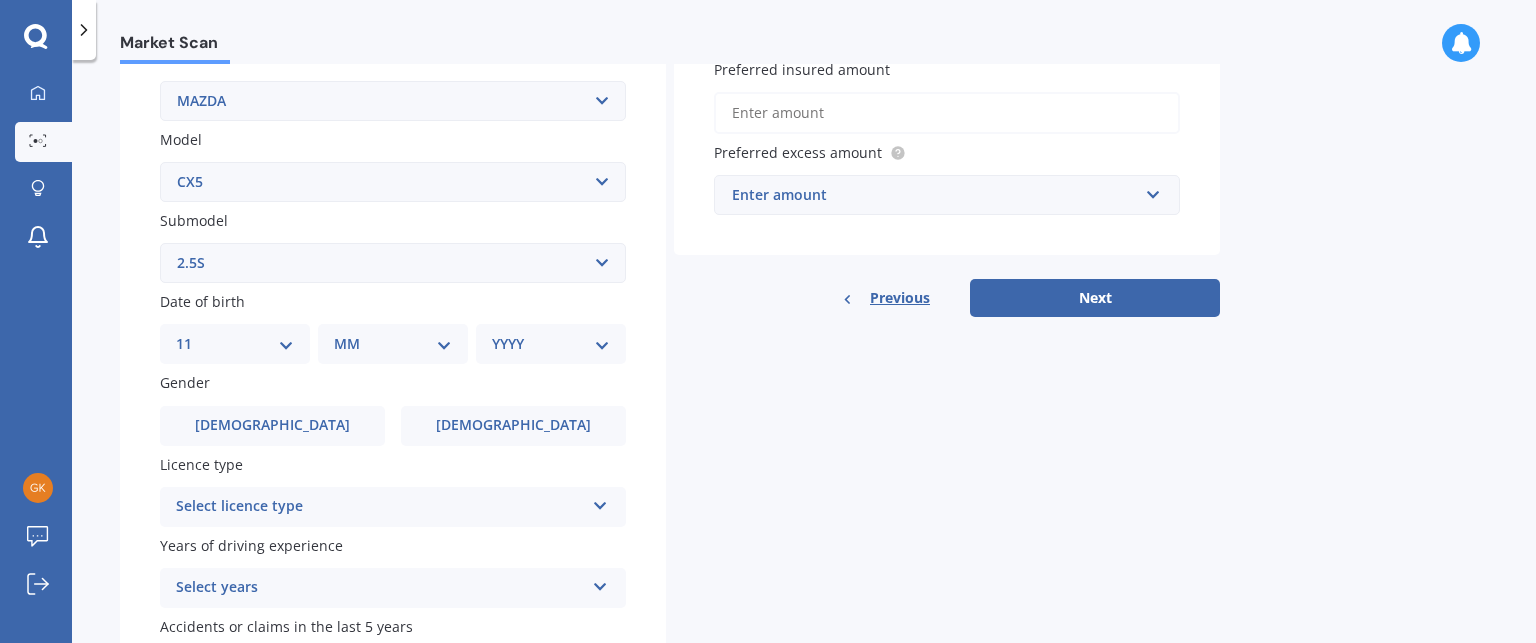 click on "DD 01 02 03 04 05 06 07 08 09 10 11 12 13 14 15 16 17 18 19 20 21 22 23 24 25 26 27 28 29 30 31" at bounding box center (235, 344) 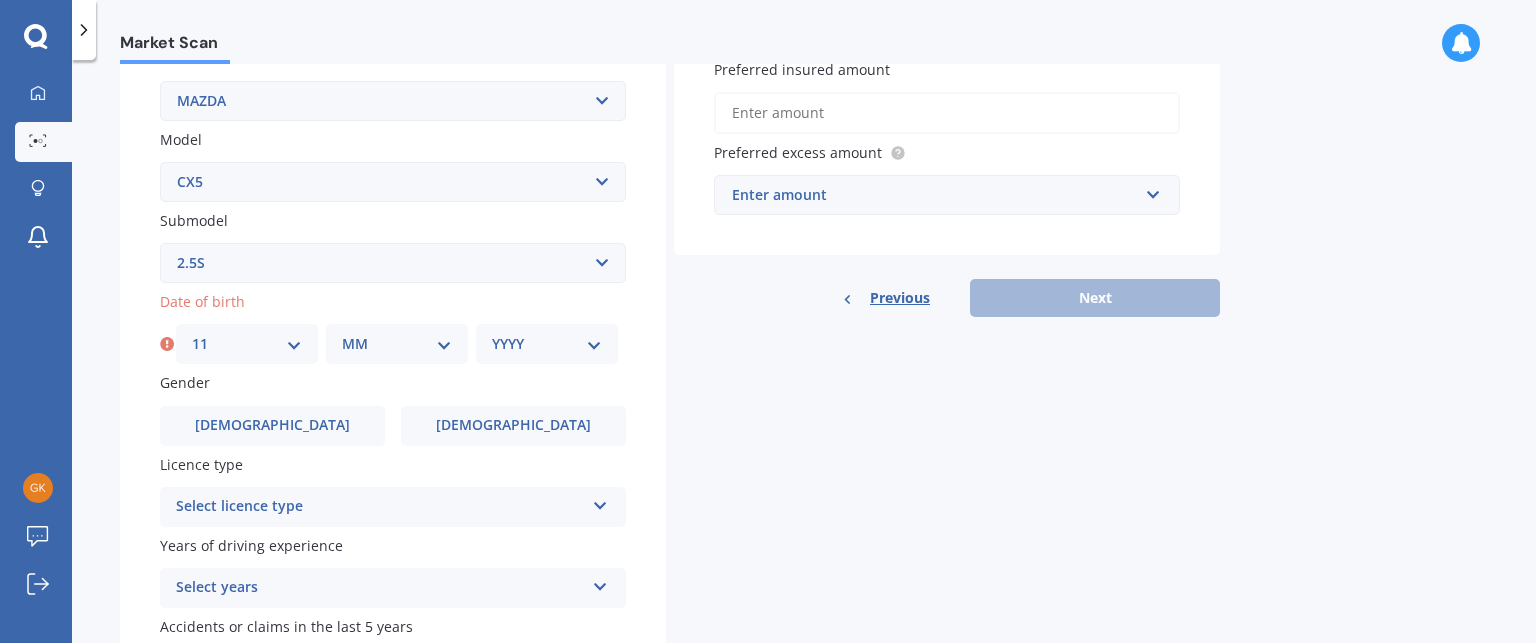 click on "MM 01 02 03 04 05 06 07 08 09 10 11 12" at bounding box center [397, 344] 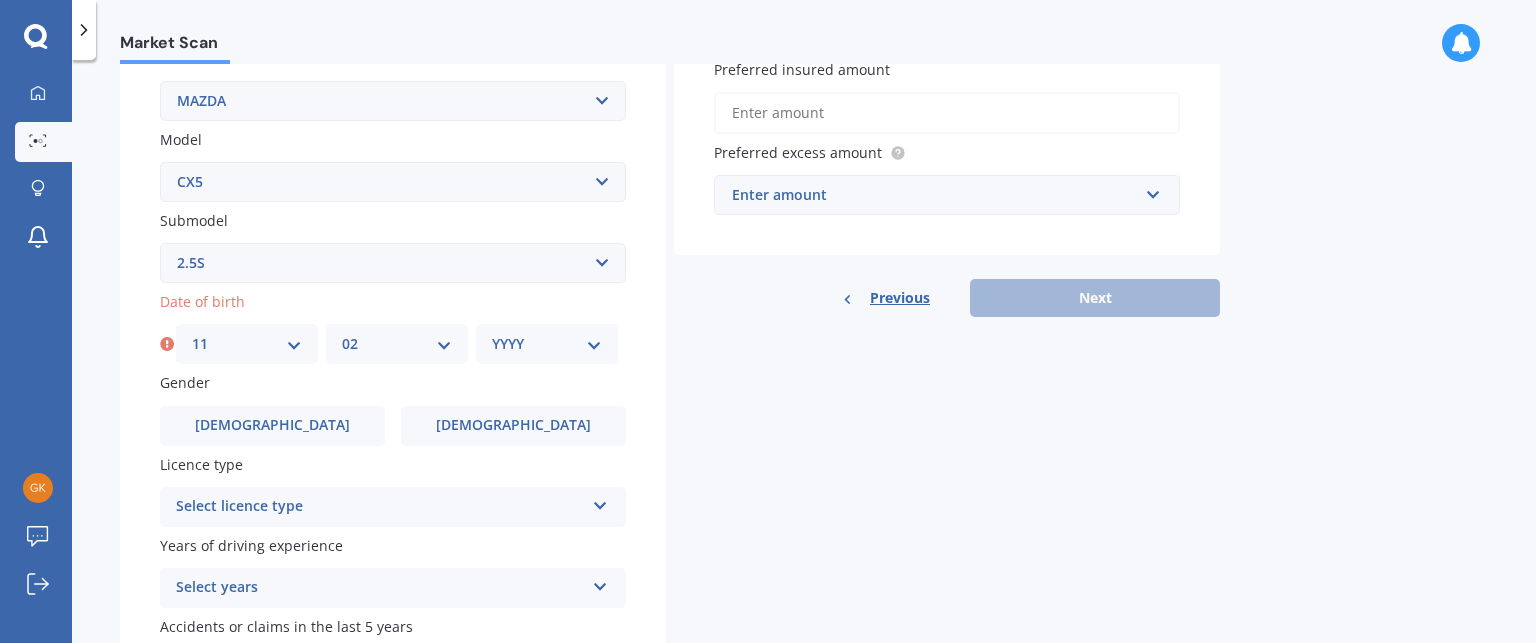 click on "MM 01 02 03 04 05 06 07 08 09 10 11 12" at bounding box center (397, 344) 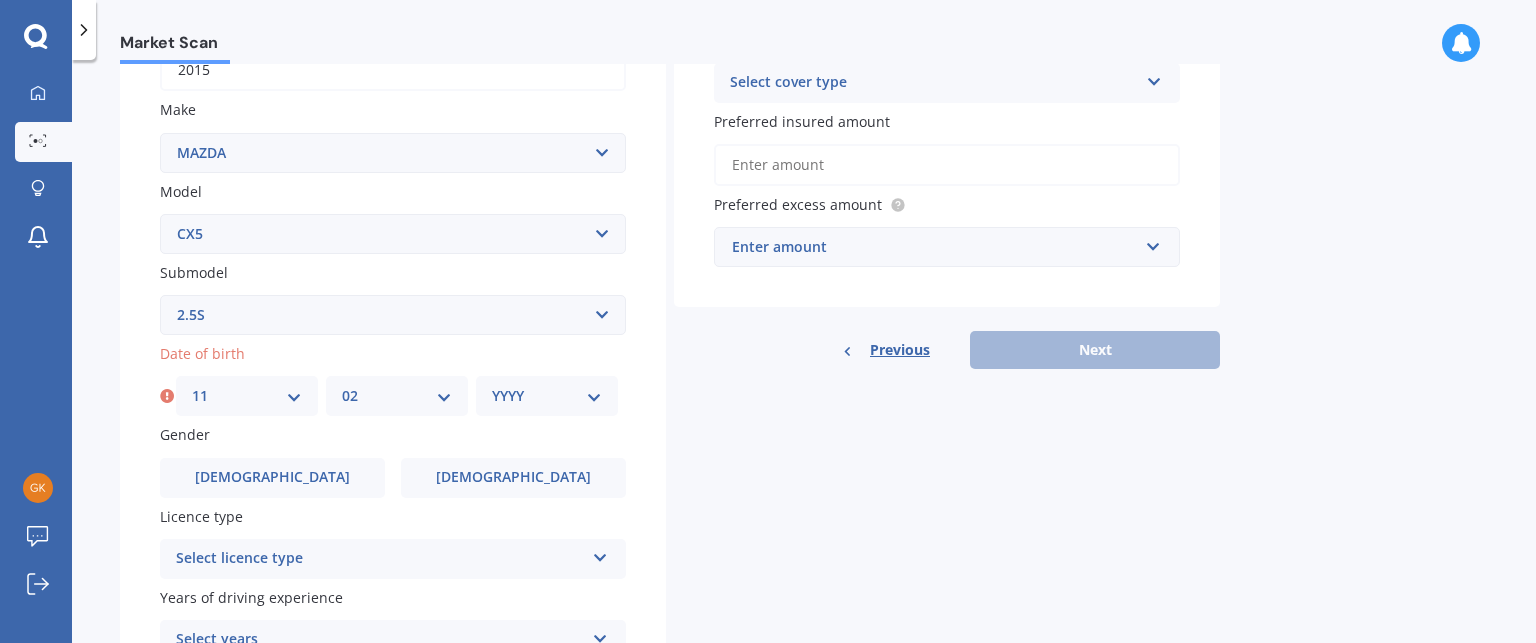 scroll, scrollTop: 350, scrollLeft: 0, axis: vertical 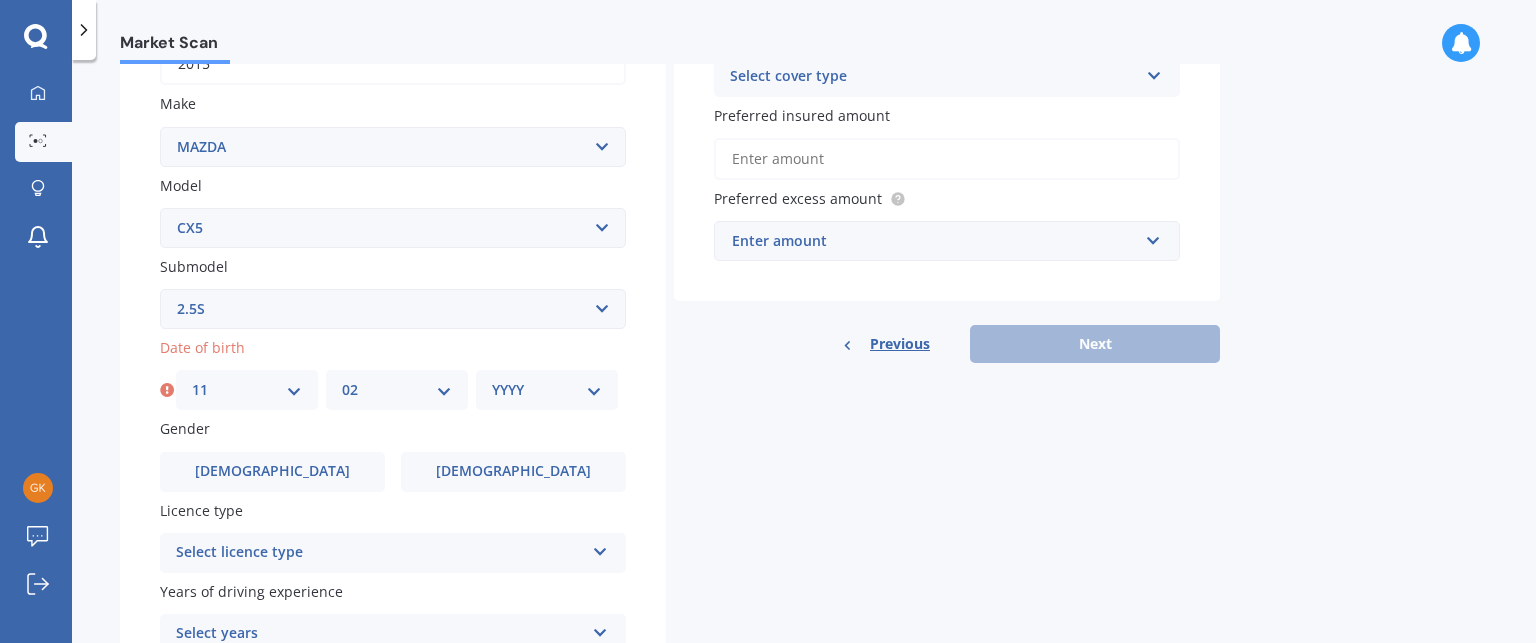 click on "DD 01 02 03 04 05 06 07 08 09 10 11 12 13 14 15 16 17 18 19 20 21 22 23 24 25 26 27 28 29 30 31" at bounding box center (247, 390) 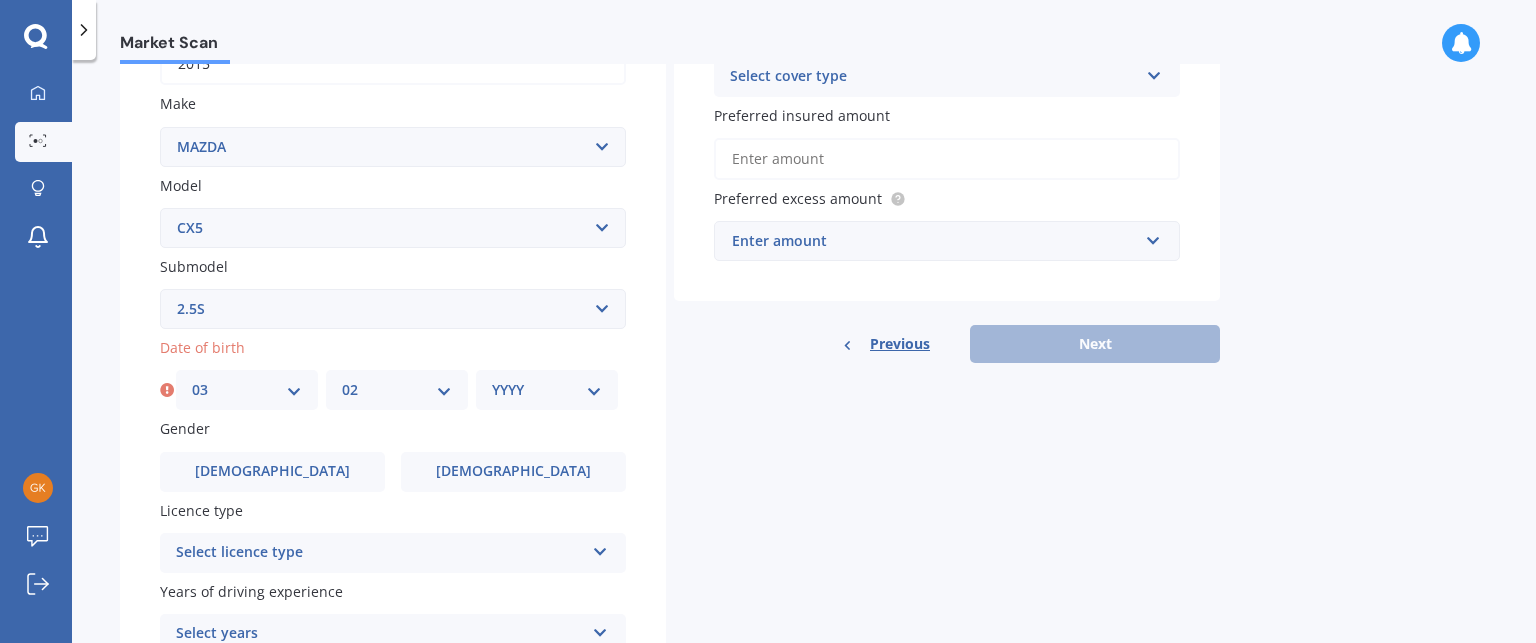 click on "DD 01 02 03 04 05 06 07 08 09 10 11 12 13 14 15 16 17 18 19 20 21 22 23 24 25 26 27 28 29 30 31" at bounding box center (247, 390) 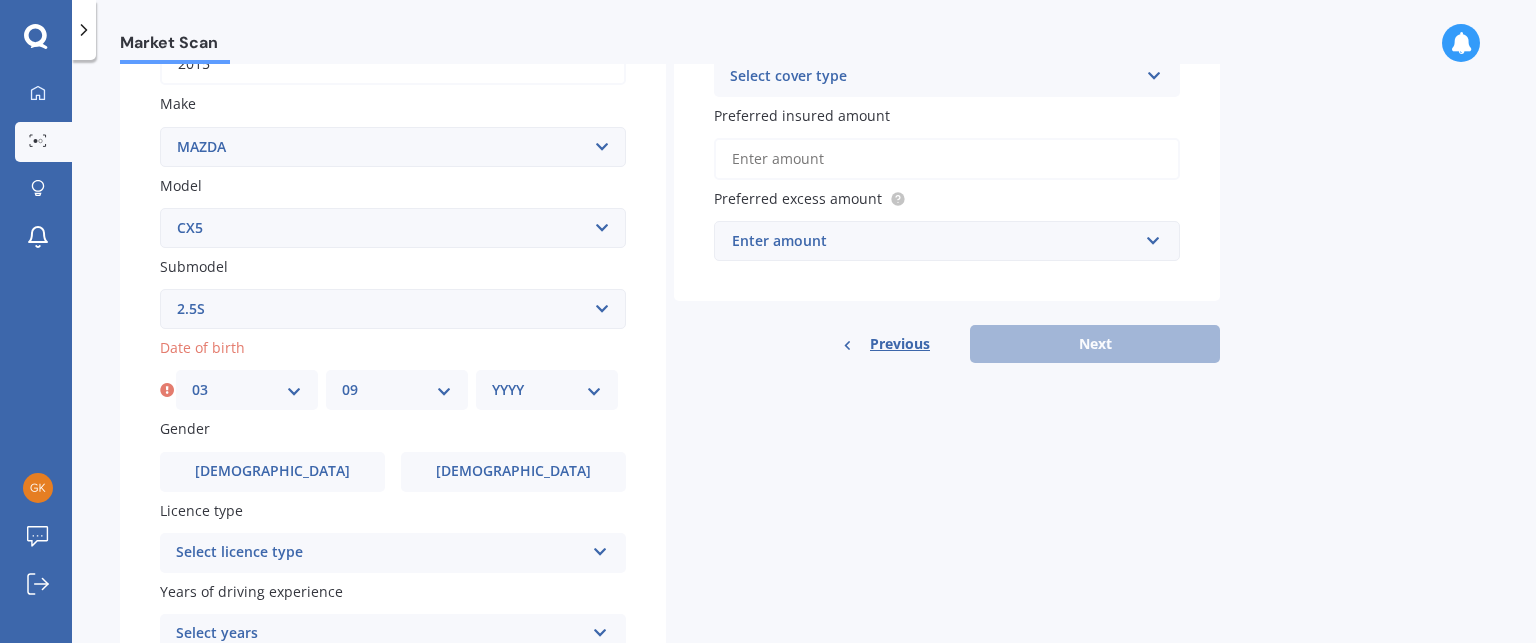 click on "MM 01 02 03 04 05 06 07 08 09 10 11 12" at bounding box center [397, 390] 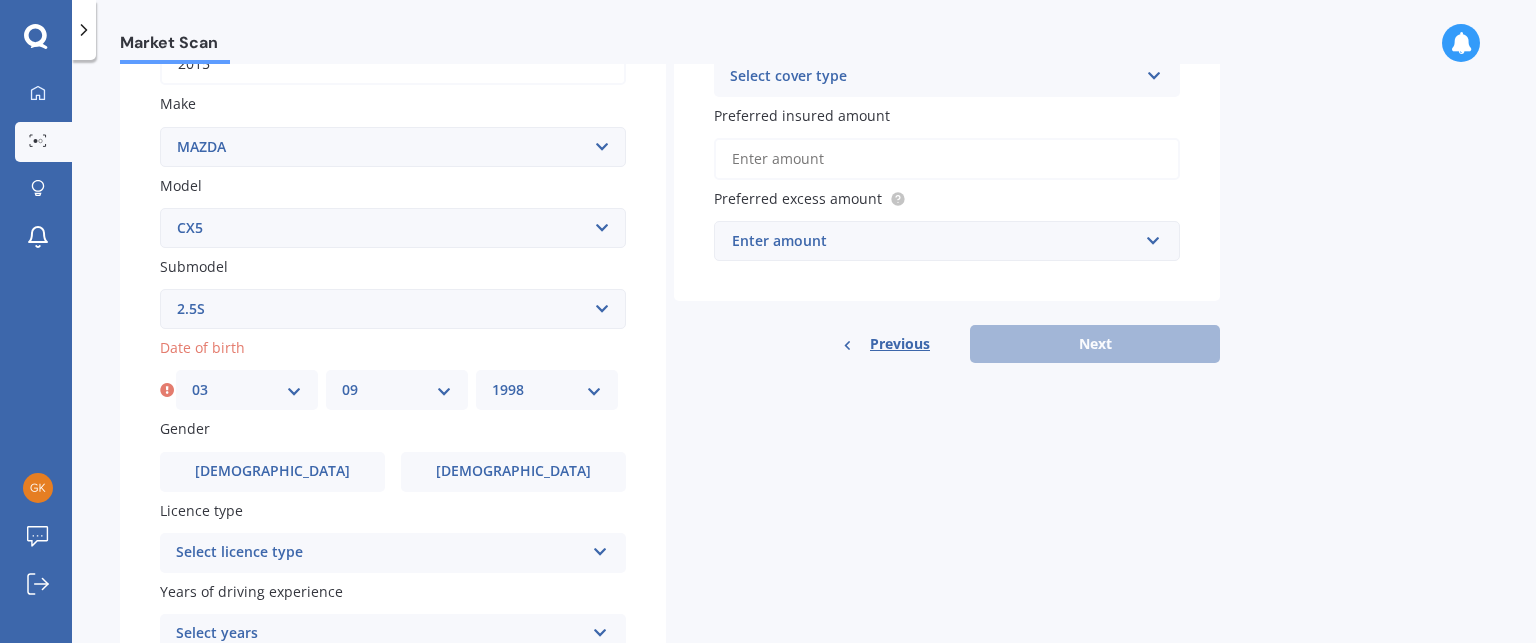 click on "YYYY 2025 2024 2023 2022 2021 2020 2019 2018 2017 2016 2015 2014 2013 2012 2011 2010 2009 2008 2007 2006 2005 2004 2003 2002 2001 2000 1999 1998 1997 1996 1995 1994 1993 1992 1991 1990 1989 1988 1987 1986 1985 1984 1983 1982 1981 1980 1979 1978 1977 1976 1975 1974 1973 1972 1971 1970 1969 1968 1967 1966 1965 1964 1963 1962 1961 1960 1959 1958 1957 1956 1955 1954 1953 1952 1951 1950 1949 1948 1947 1946 1945 1944 1943 1942 1941 1940 1939 1938 1937 1936 1935 1934 1933 1932 1931 1930 1929 1928 1927 1926" at bounding box center (547, 390) 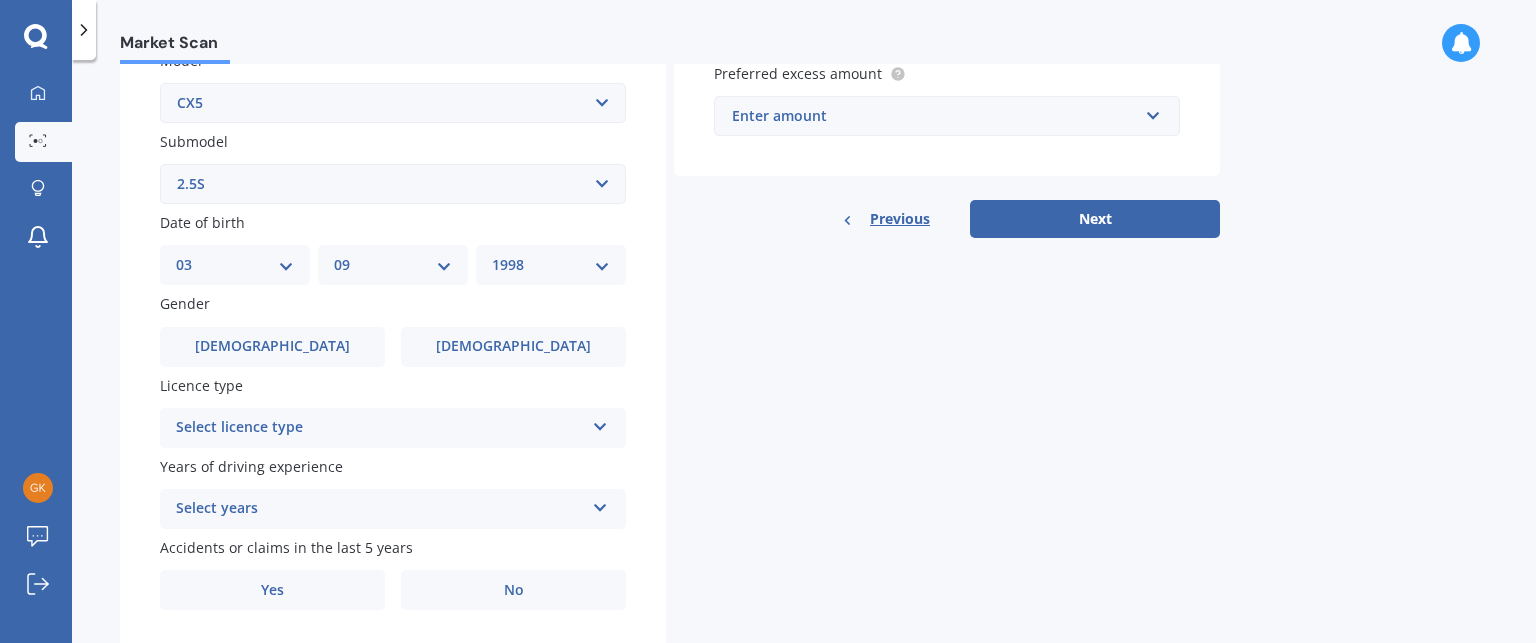 scroll, scrollTop: 476, scrollLeft: 0, axis: vertical 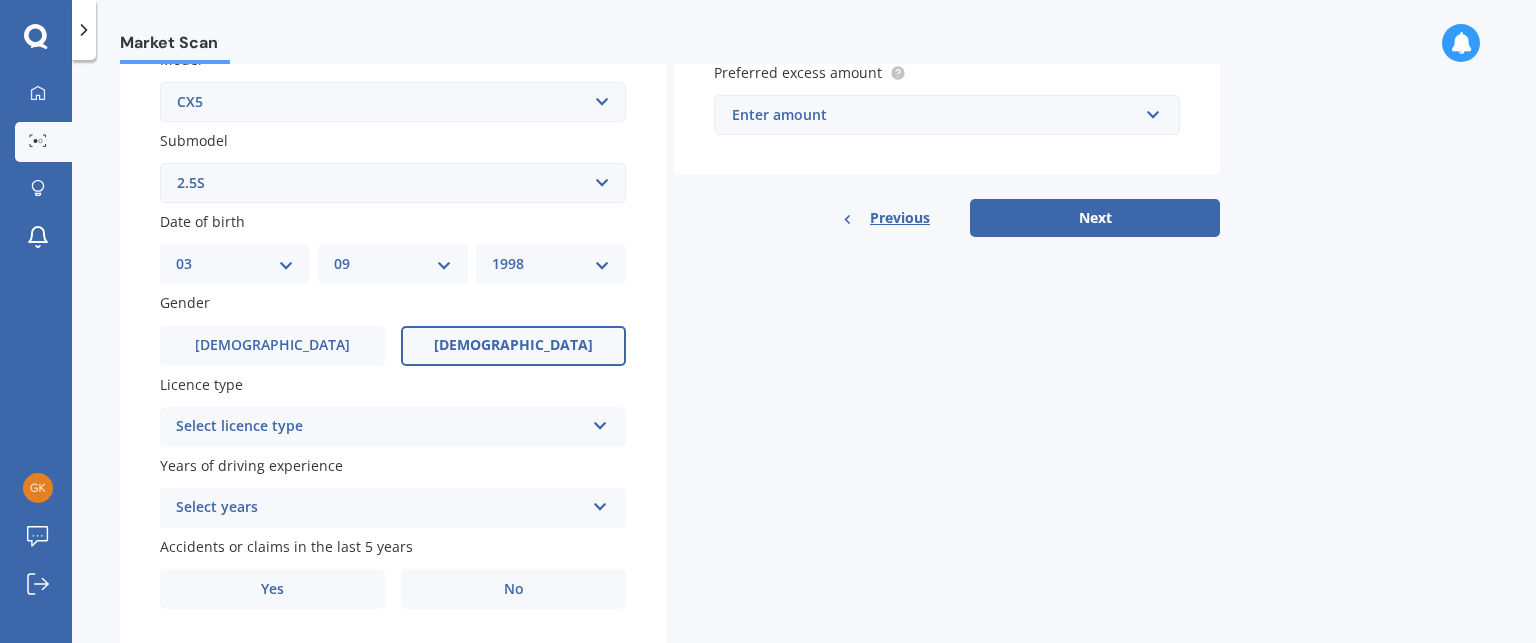click on "[DEMOGRAPHIC_DATA]" at bounding box center [513, 346] 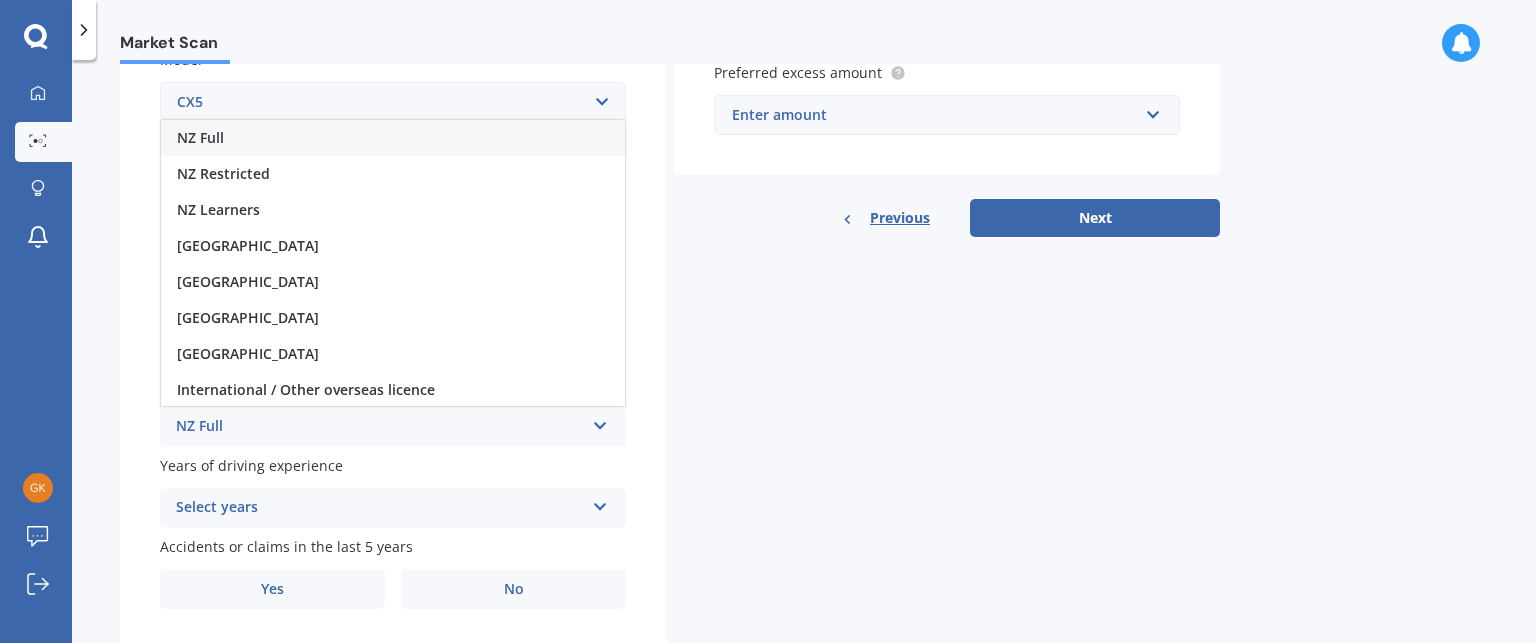 click on "NZ Full" at bounding box center (393, 138) 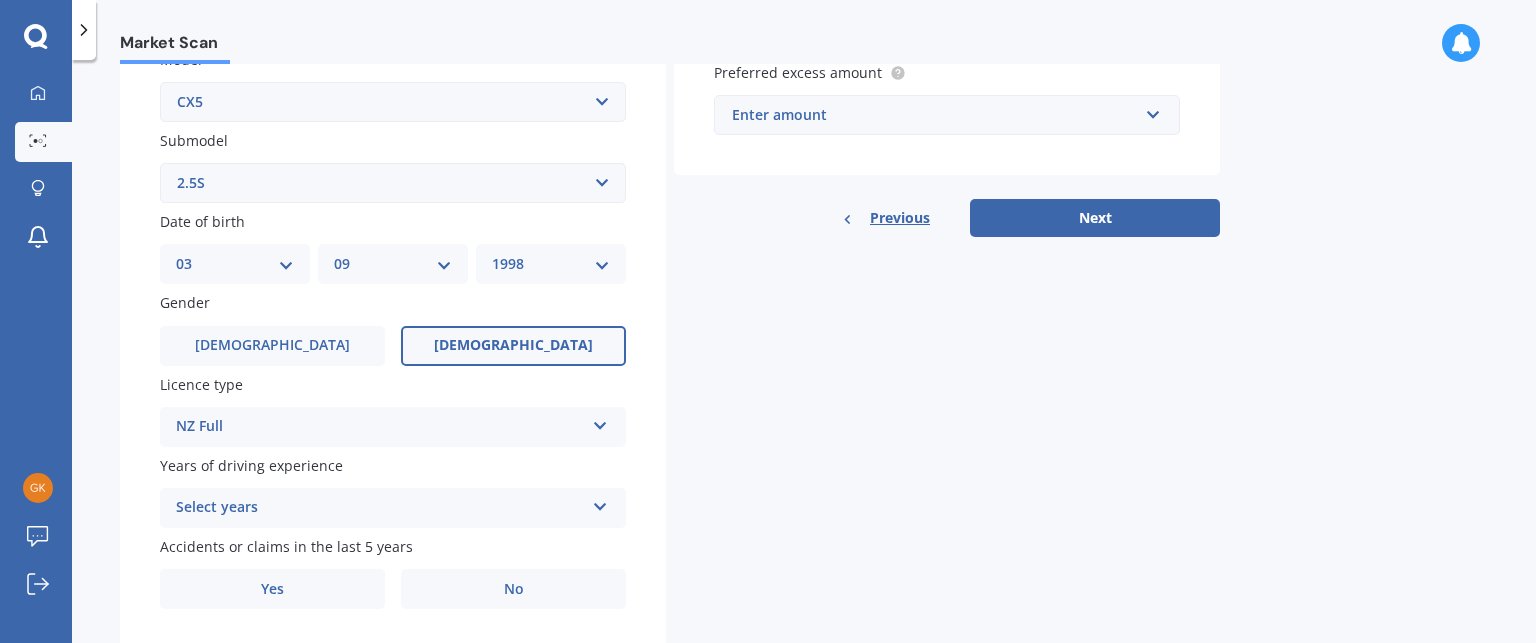 click on "Select years 5 or more years 4 years 3 years 2 years 1 year" at bounding box center [393, 508] 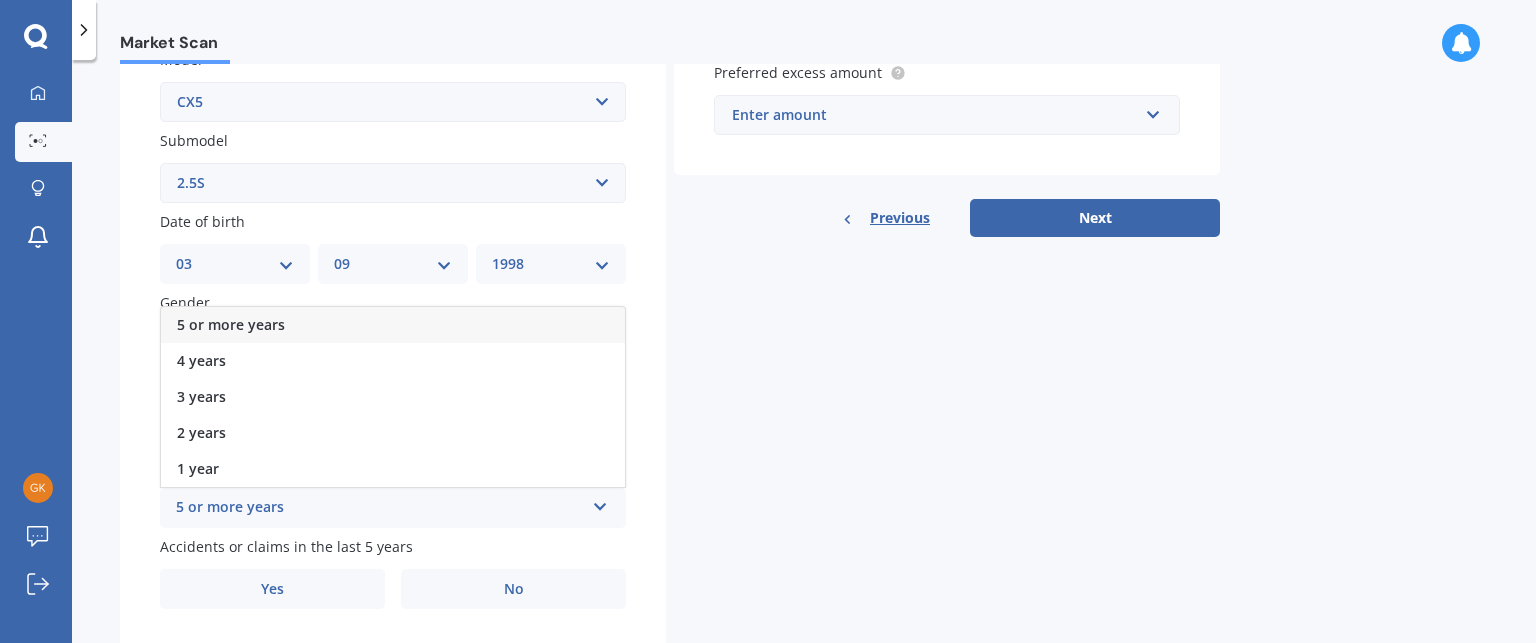 click on "5 or more years" at bounding box center [393, 325] 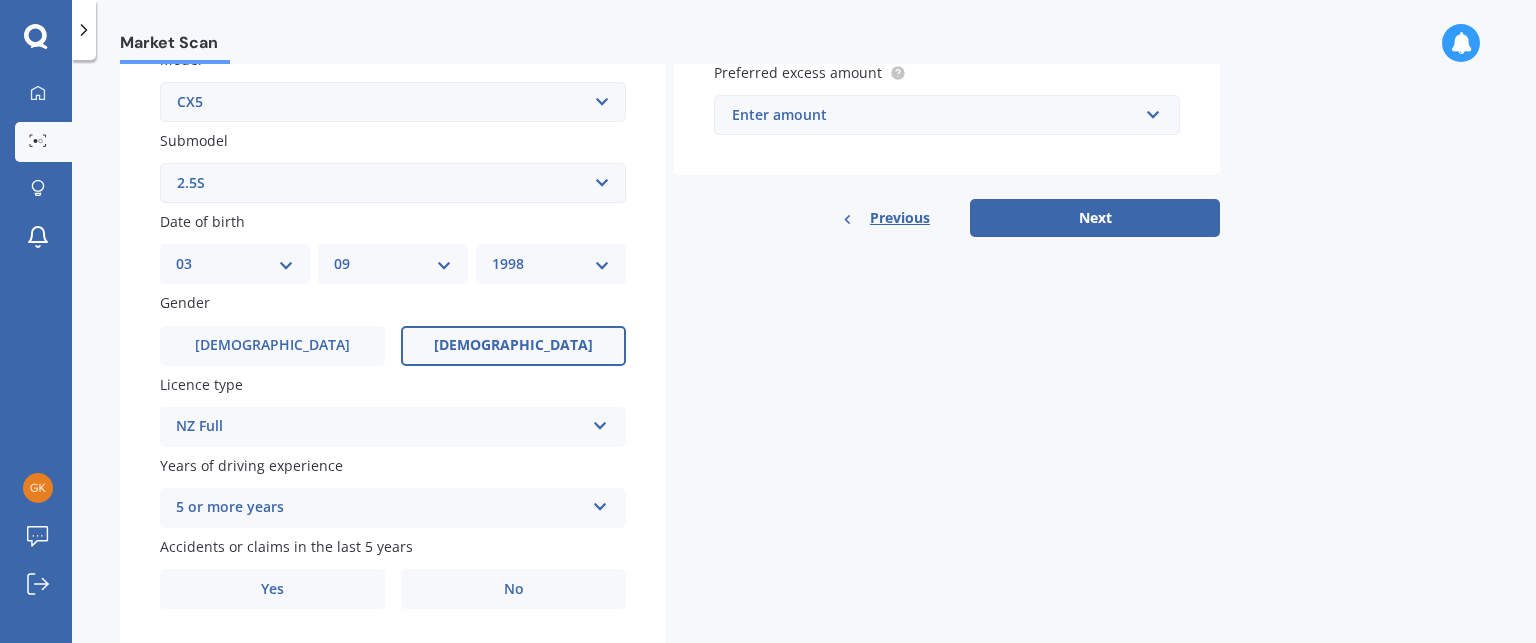 scroll, scrollTop: 534, scrollLeft: 0, axis: vertical 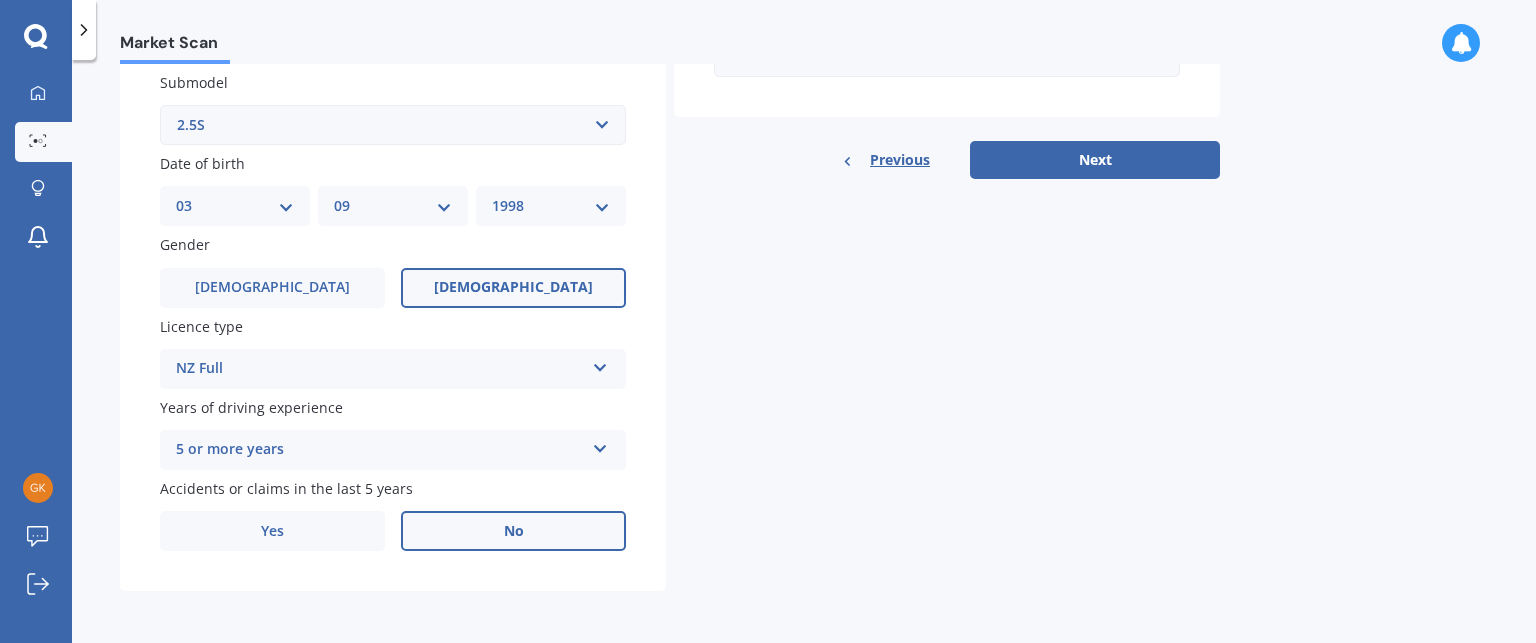 click on "No" at bounding box center [513, 531] 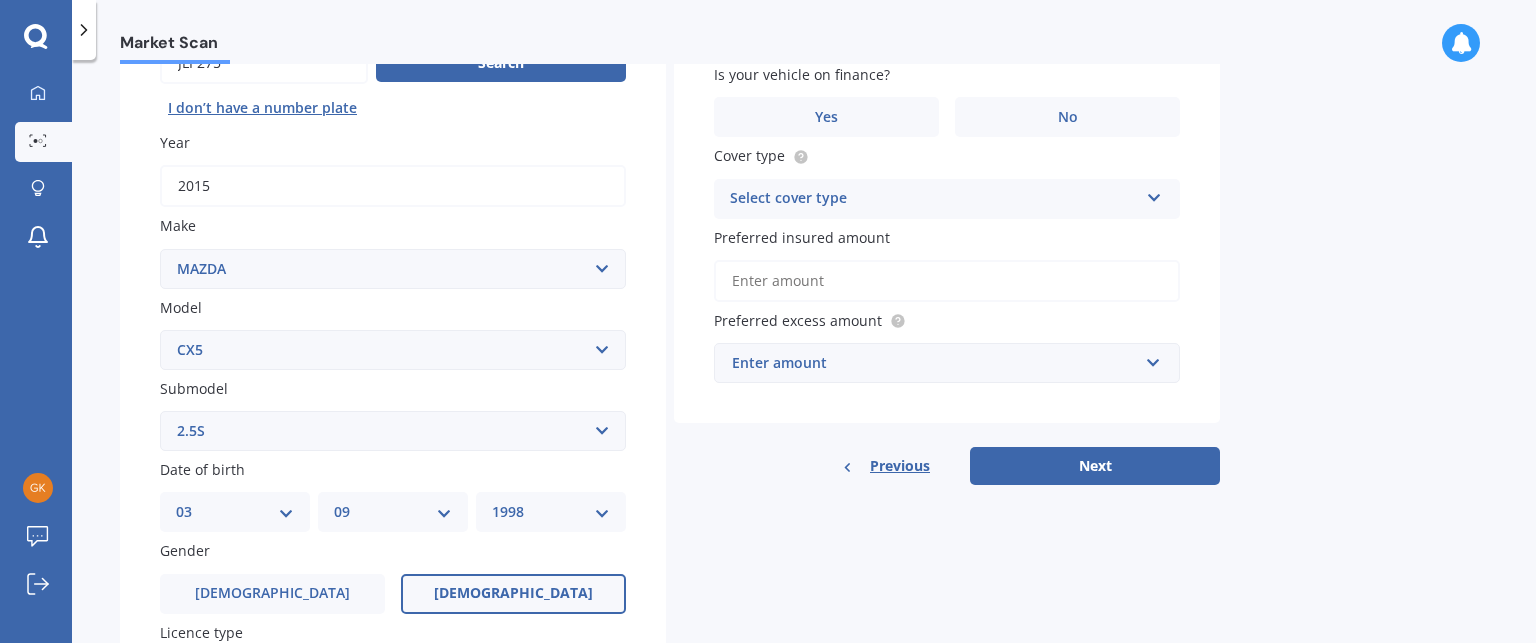 scroll, scrollTop: 0, scrollLeft: 0, axis: both 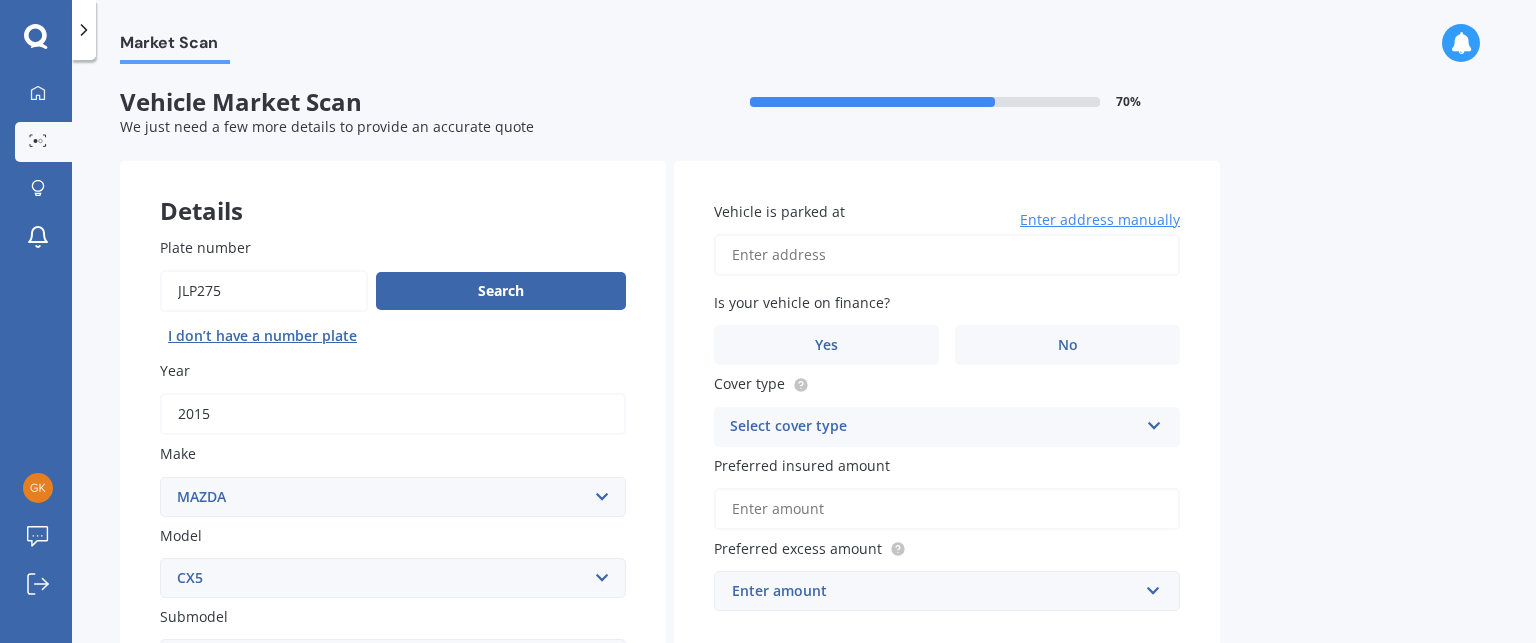 click on "Vehicle is parked at" at bounding box center [947, 255] 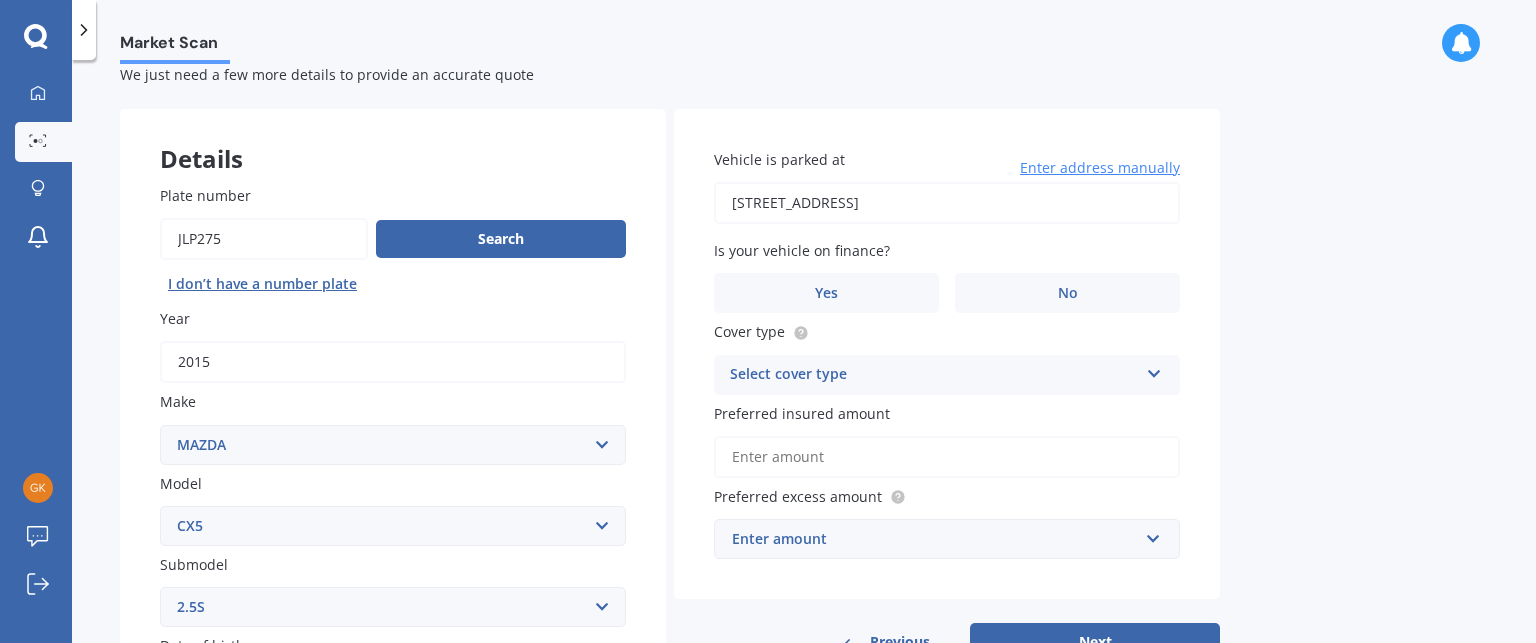 scroll, scrollTop: 40, scrollLeft: 0, axis: vertical 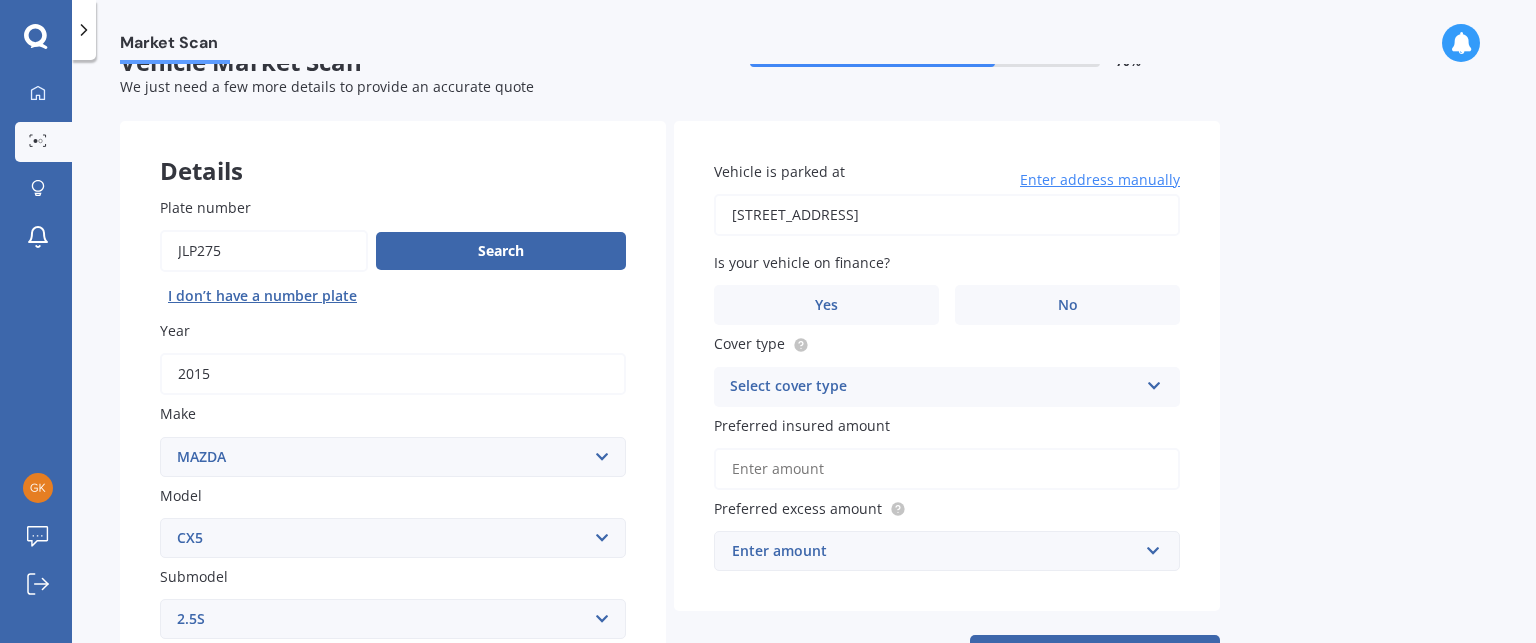 drag, startPoint x: 840, startPoint y: 218, endPoint x: 1222, endPoint y: 246, distance: 383.0248 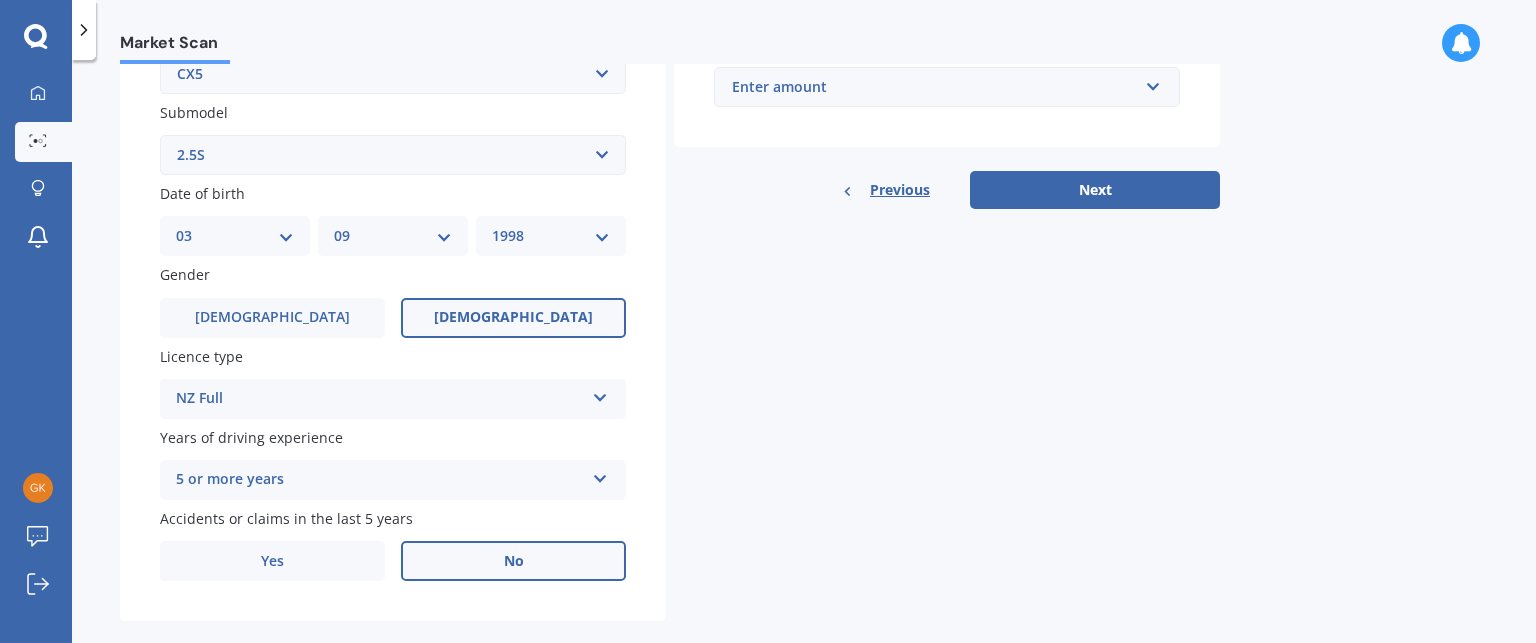 scroll, scrollTop: 534, scrollLeft: 0, axis: vertical 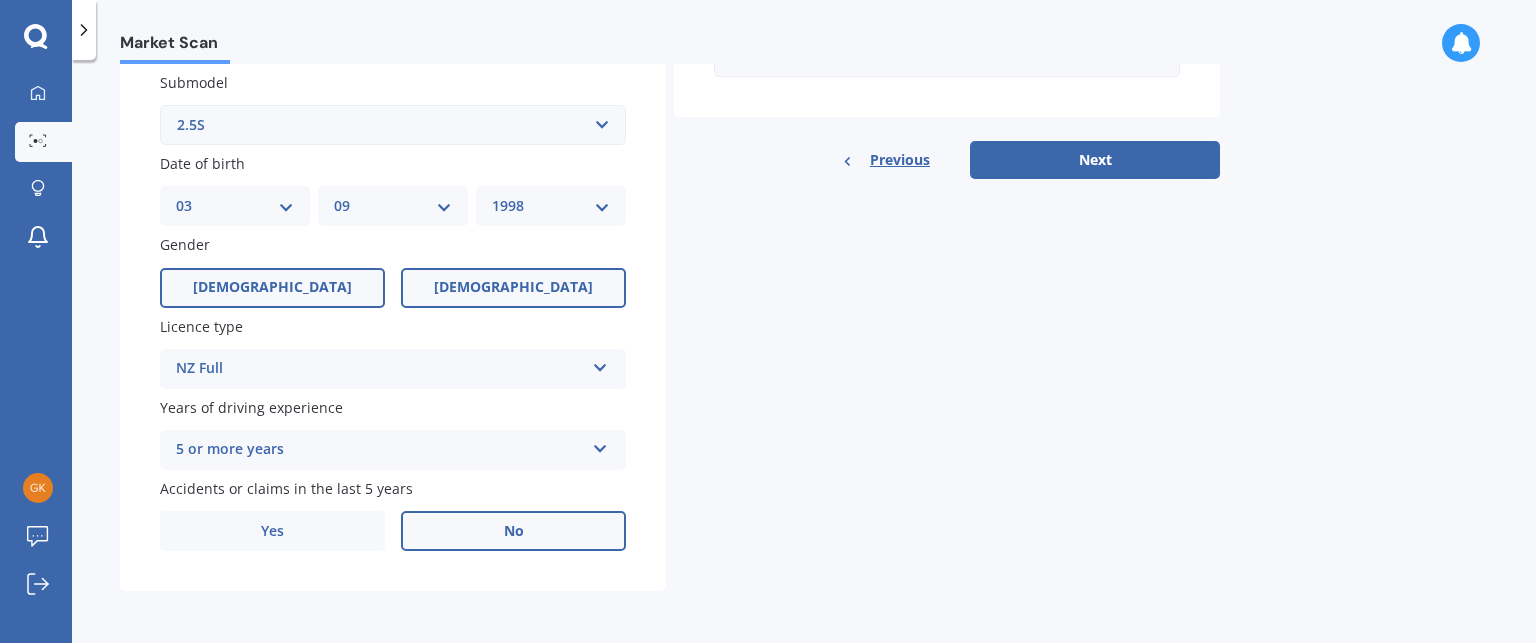 click on "[DEMOGRAPHIC_DATA]" at bounding box center (272, 288) 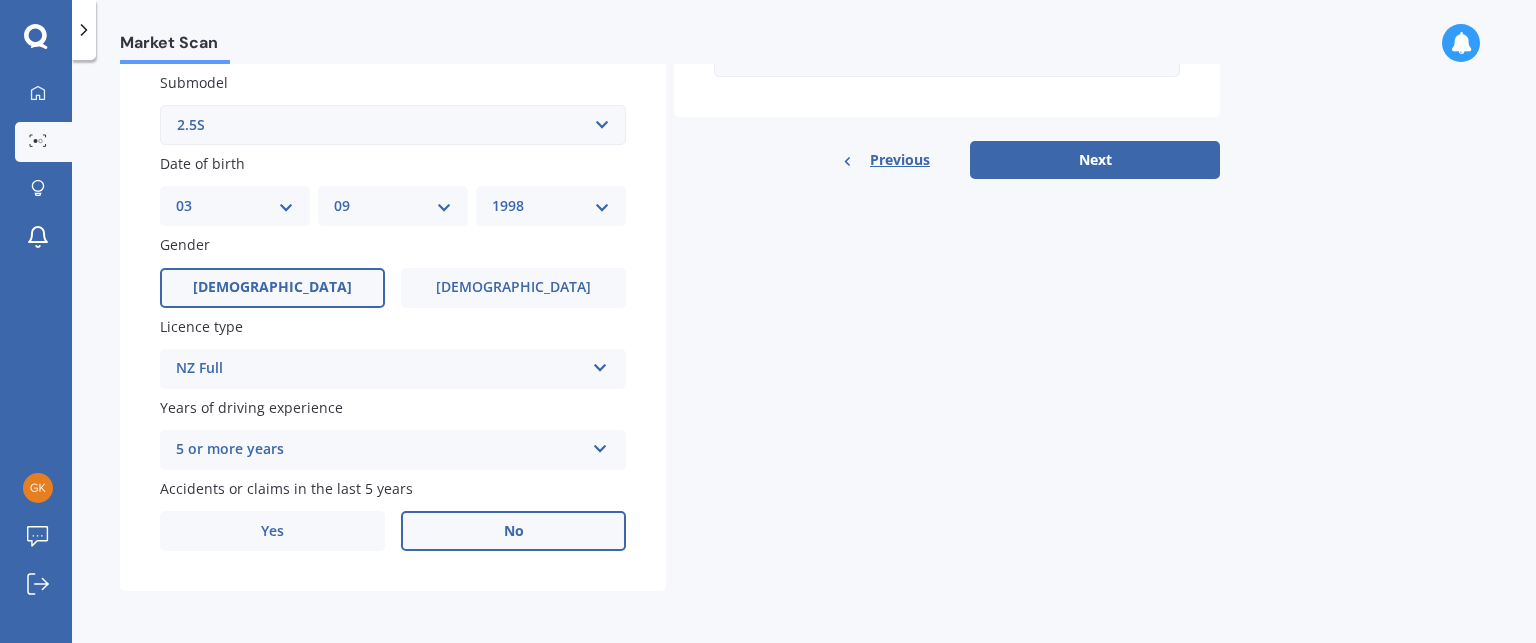 click on "DD 01 02 03 04 05 06 07 08 09 10 11 12 13 14 15 16 17 18 19 20 21 22 23 24 25 26 27 28 29 30 31" at bounding box center (235, 206) 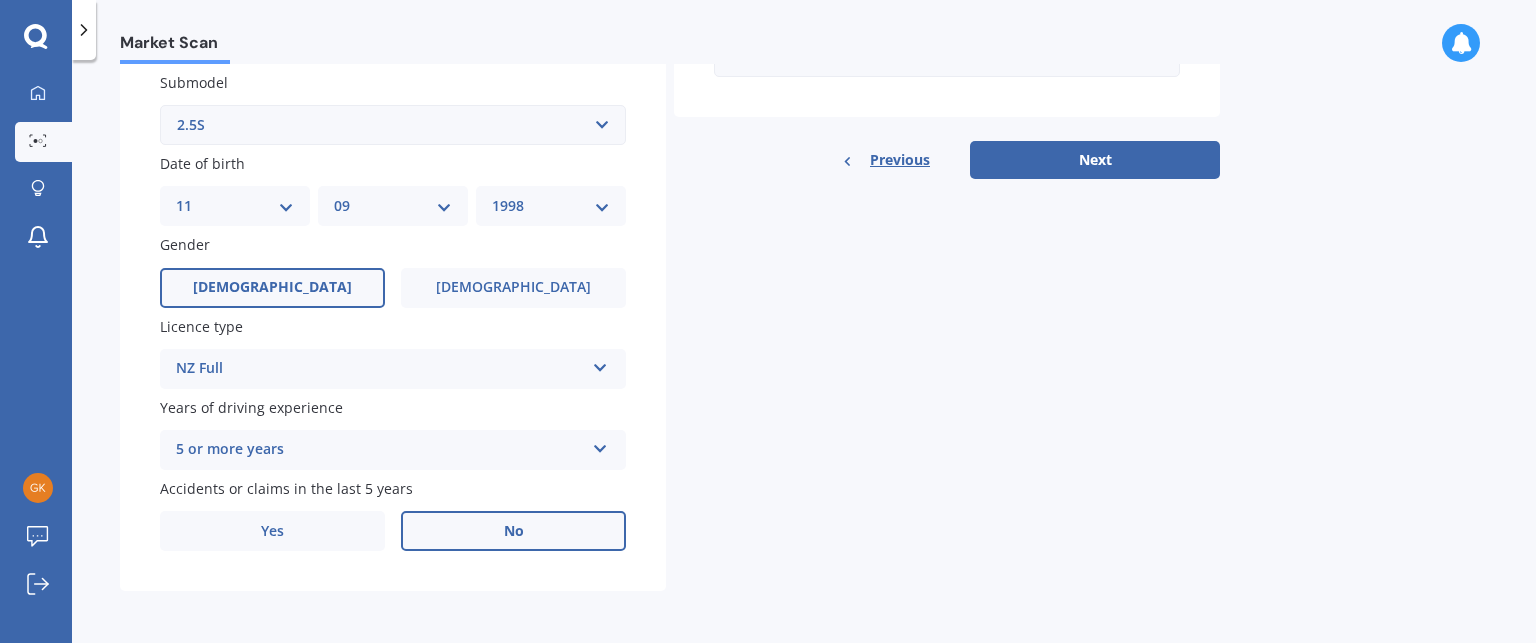 click on "DD 01 02 03 04 05 06 07 08 09 10 11 12 13 14 15 16 17 18 19 20 21 22 23 24 25 26 27 28 29 30 31" at bounding box center (235, 206) 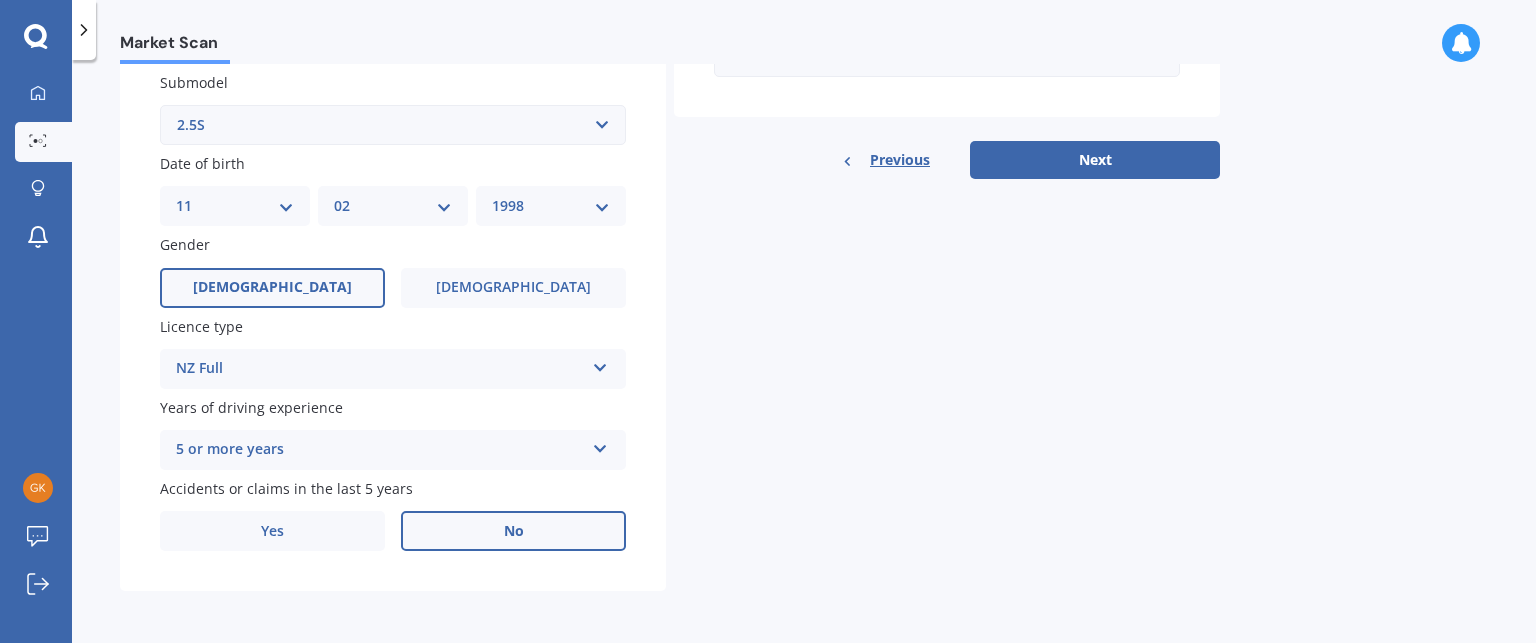 click on "MM 01 02 03 04 05 06 07 08 09 10 11 12" at bounding box center (393, 206) 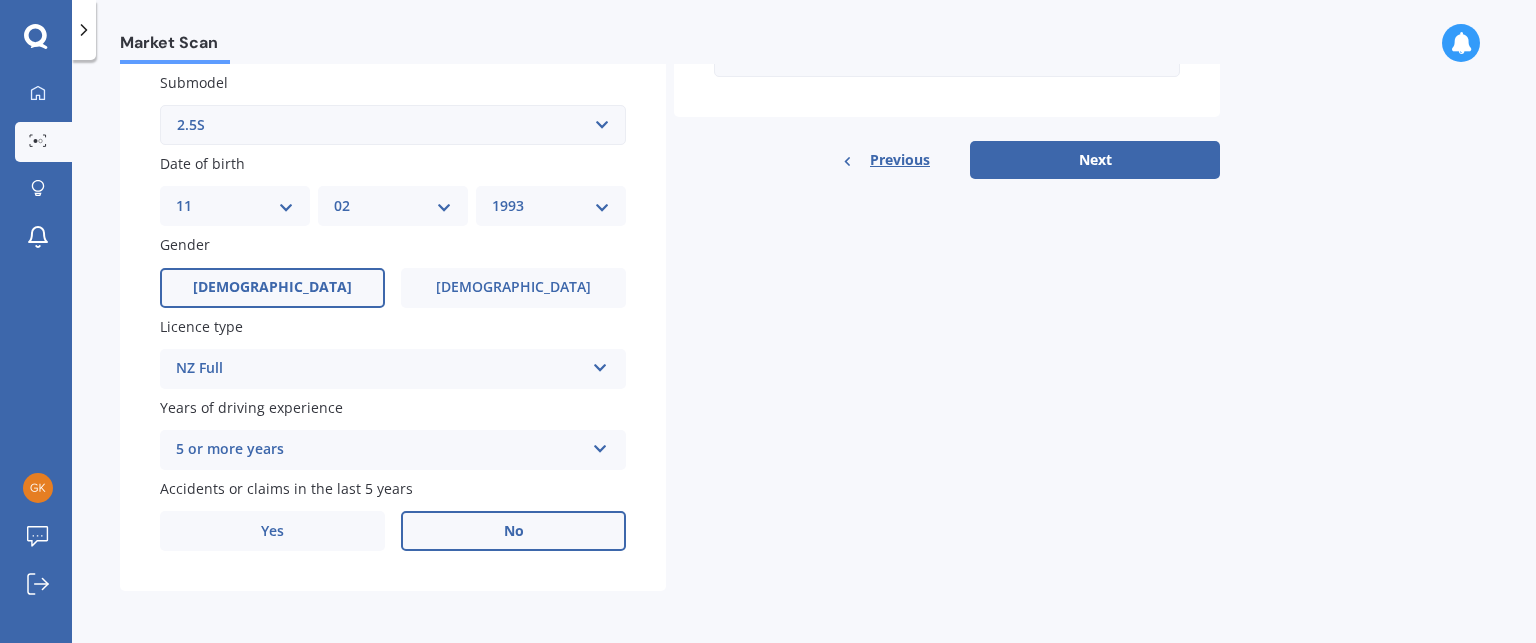 click on "YYYY 2025 2024 2023 2022 2021 2020 2019 2018 2017 2016 2015 2014 2013 2012 2011 2010 2009 2008 2007 2006 2005 2004 2003 2002 2001 2000 1999 1998 1997 1996 1995 1994 1993 1992 1991 1990 1989 1988 1987 1986 1985 1984 1983 1982 1981 1980 1979 1978 1977 1976 1975 1974 1973 1972 1971 1970 1969 1968 1967 1966 1965 1964 1963 1962 1961 1960 1959 1958 1957 1956 1955 1954 1953 1952 1951 1950 1949 1948 1947 1946 1945 1944 1943 1942 1941 1940 1939 1938 1937 1936 1935 1934 1933 1932 1931 1930 1929 1928 1927 1926" at bounding box center (551, 206) 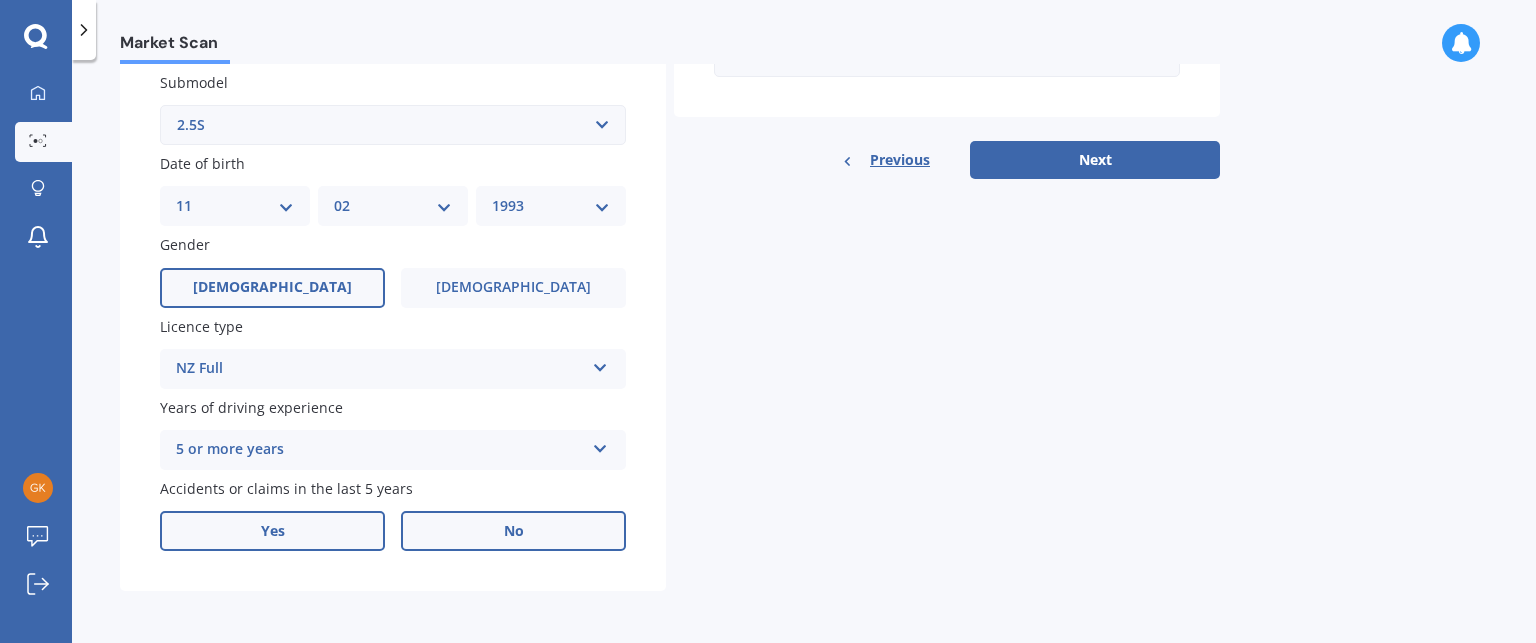 click on "Yes" at bounding box center (272, 531) 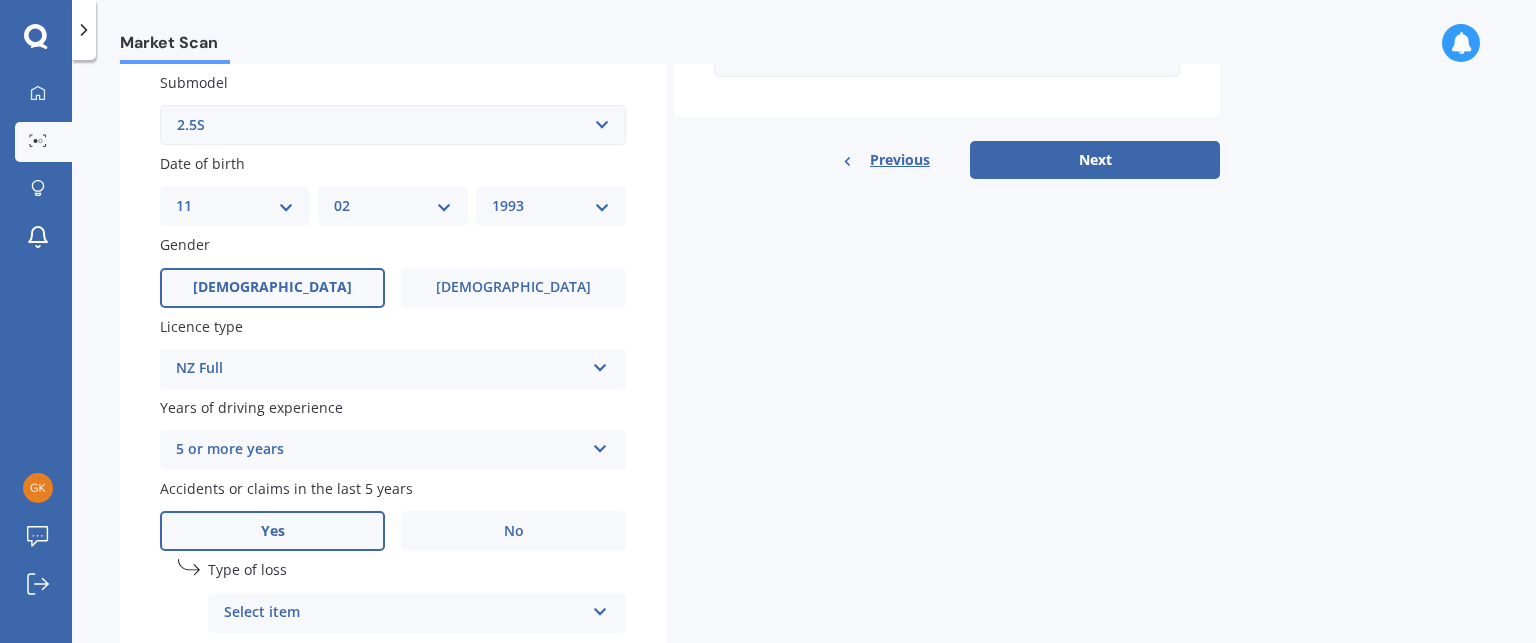 scroll, scrollTop: 751, scrollLeft: 0, axis: vertical 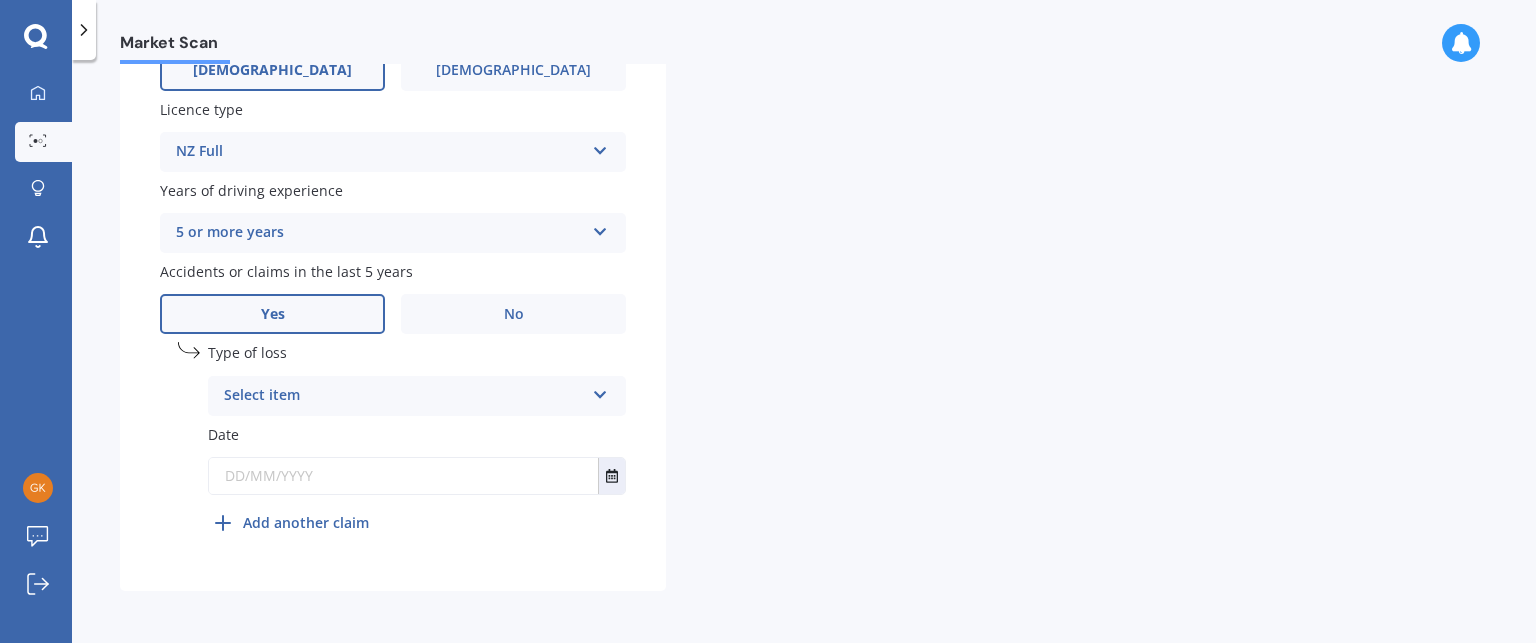 click on "Select item At fault accident Not at fault accident" at bounding box center (417, 396) 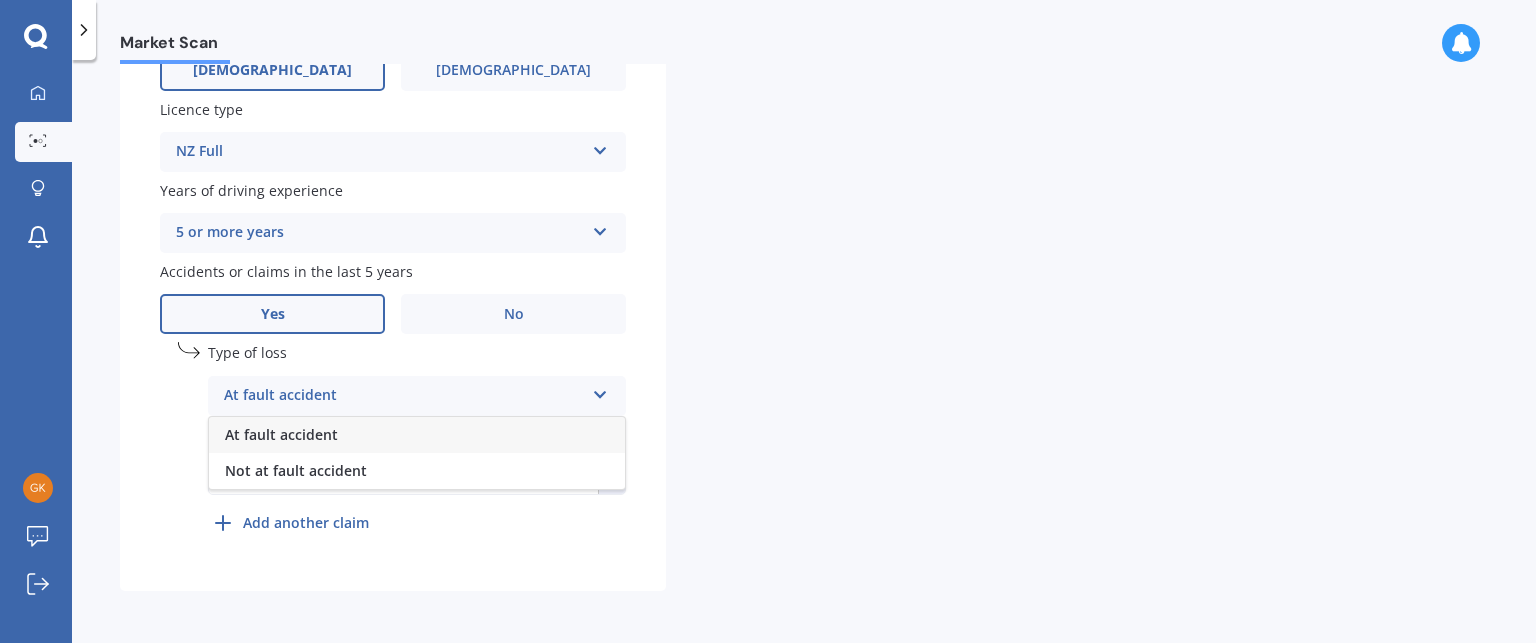 click on "At fault accident" at bounding box center (417, 435) 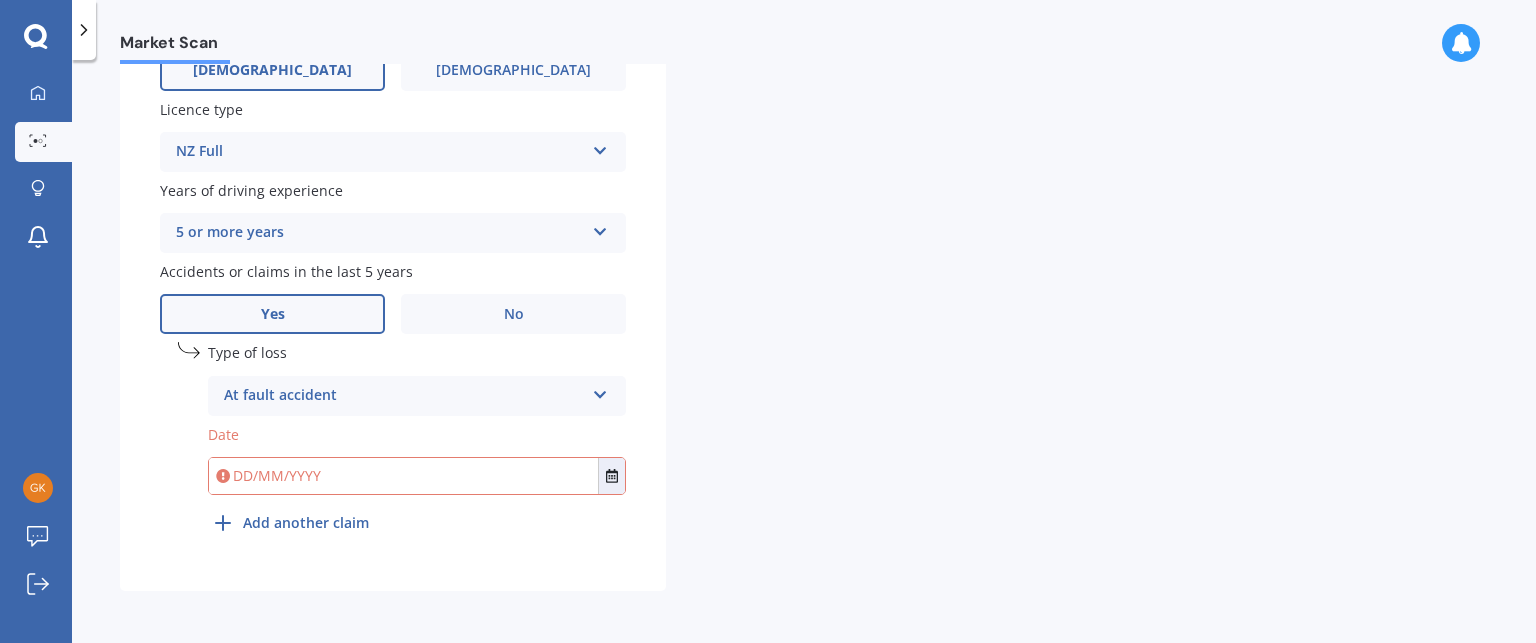 click at bounding box center (403, 476) 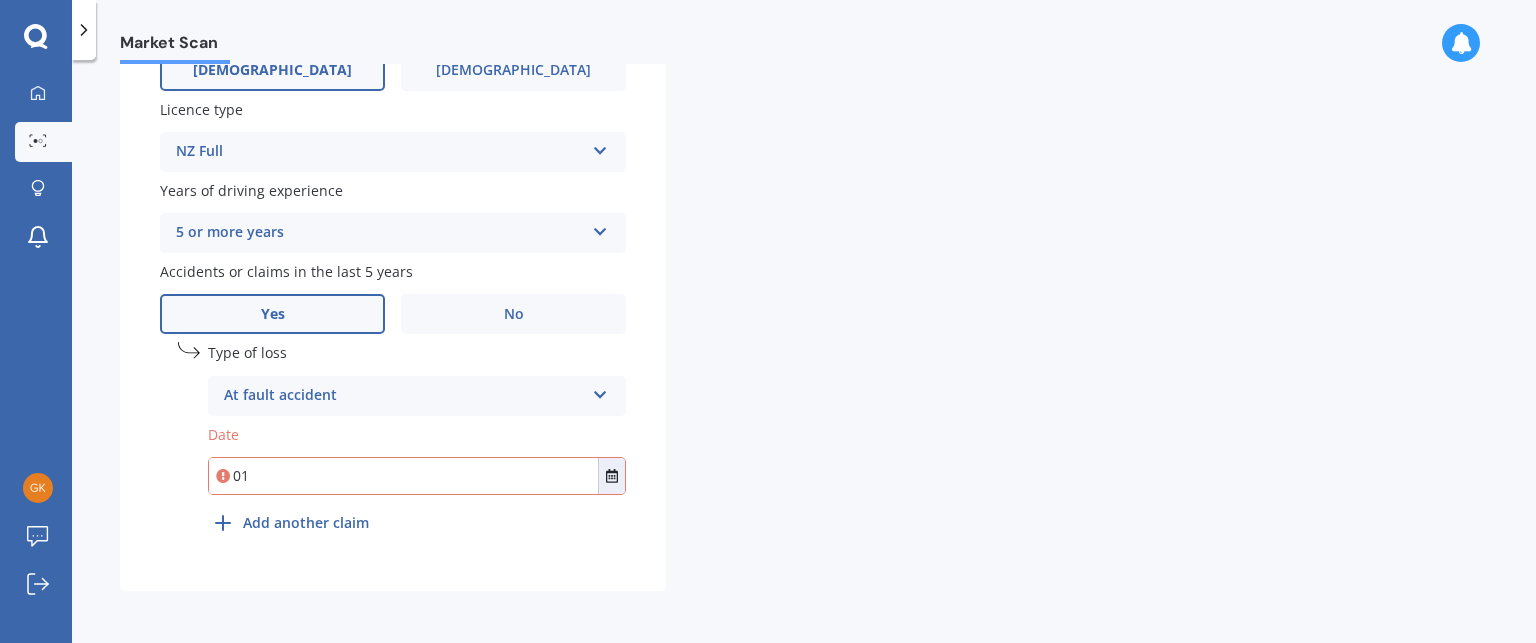 type on "0" 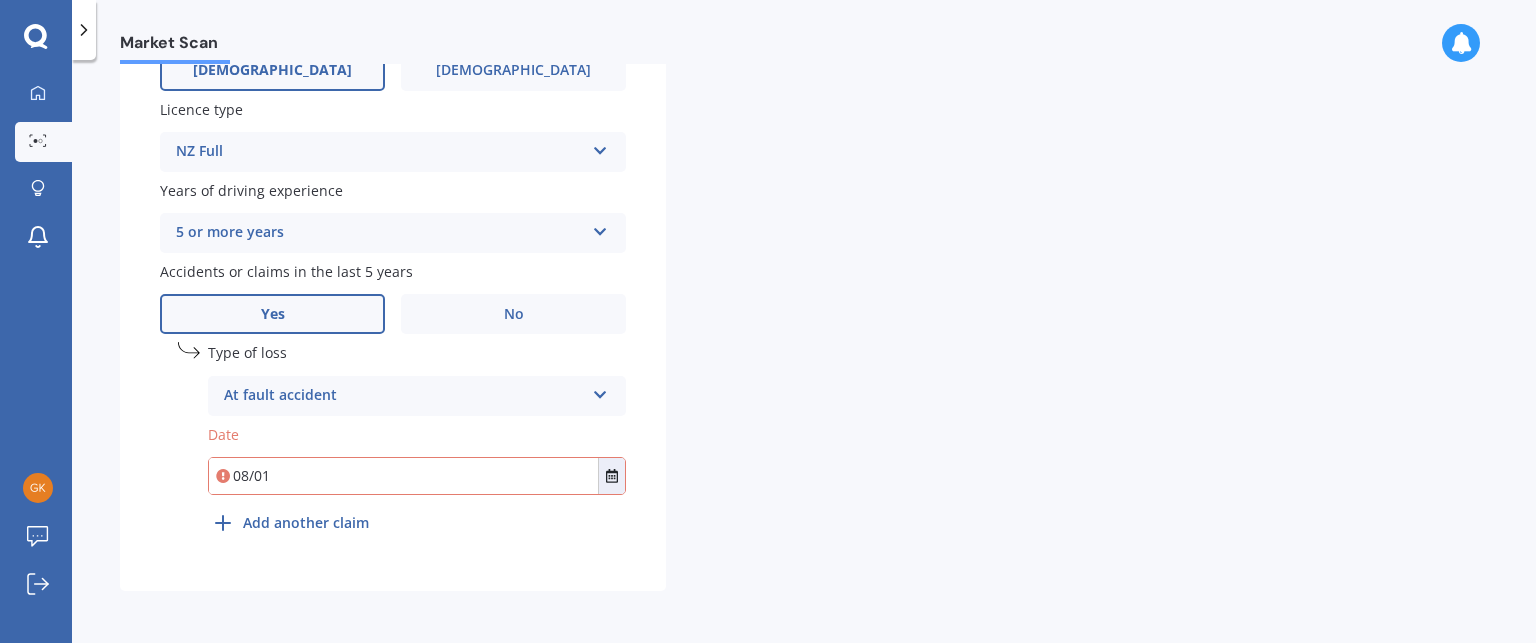 drag, startPoint x: 308, startPoint y: 477, endPoint x: 168, endPoint y: 452, distance: 142.21463 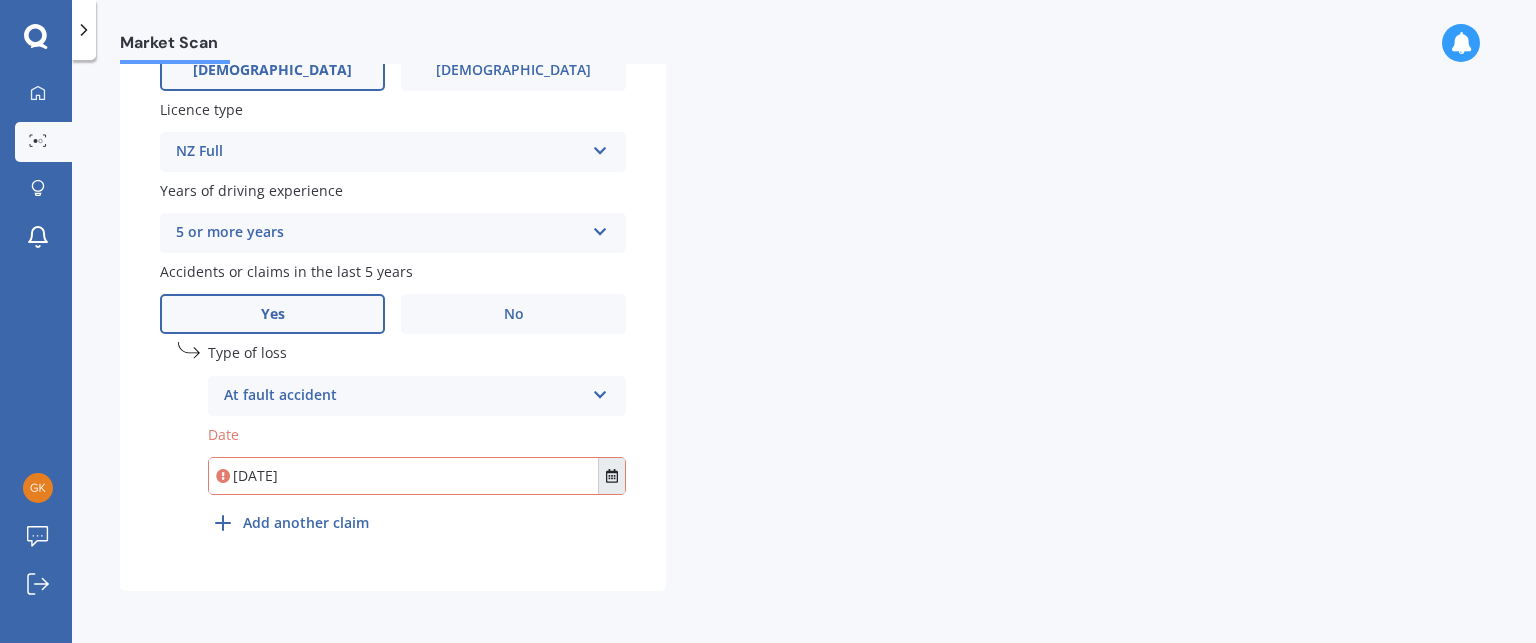 click at bounding box center [611, 476] 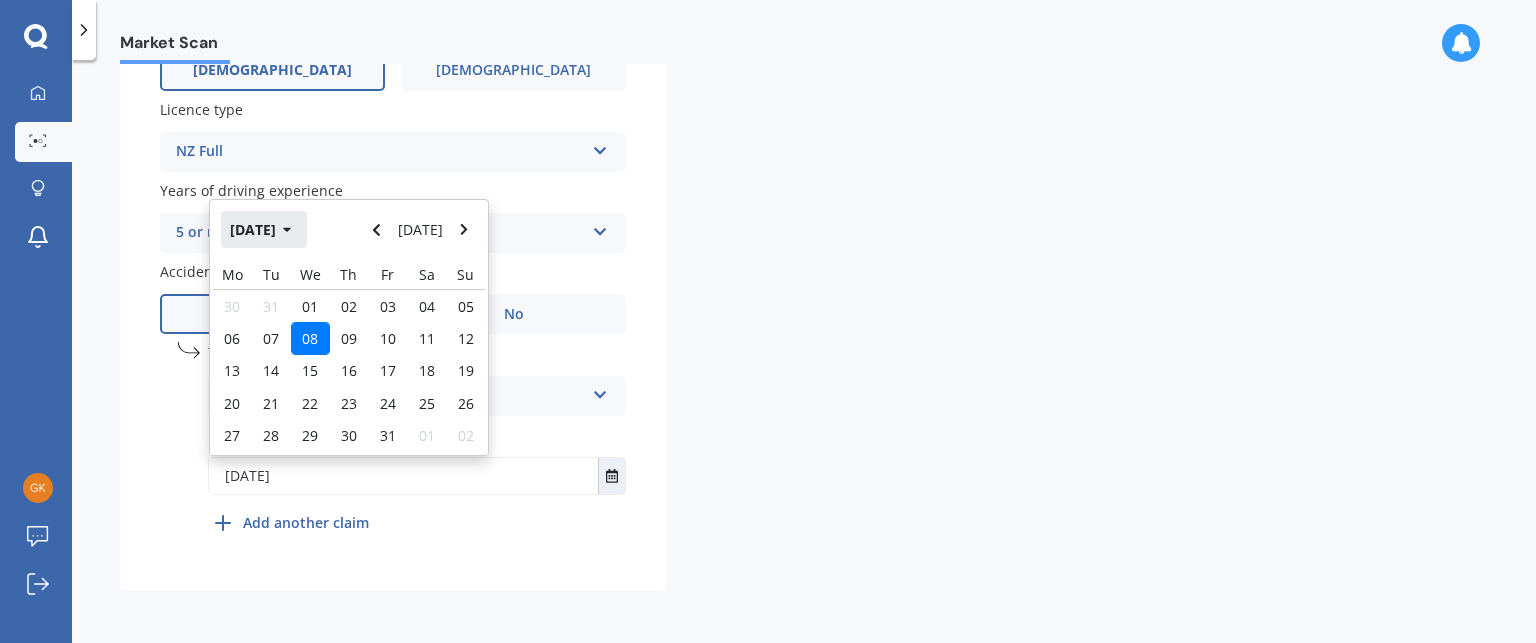 click on "[DATE]" at bounding box center [264, 229] 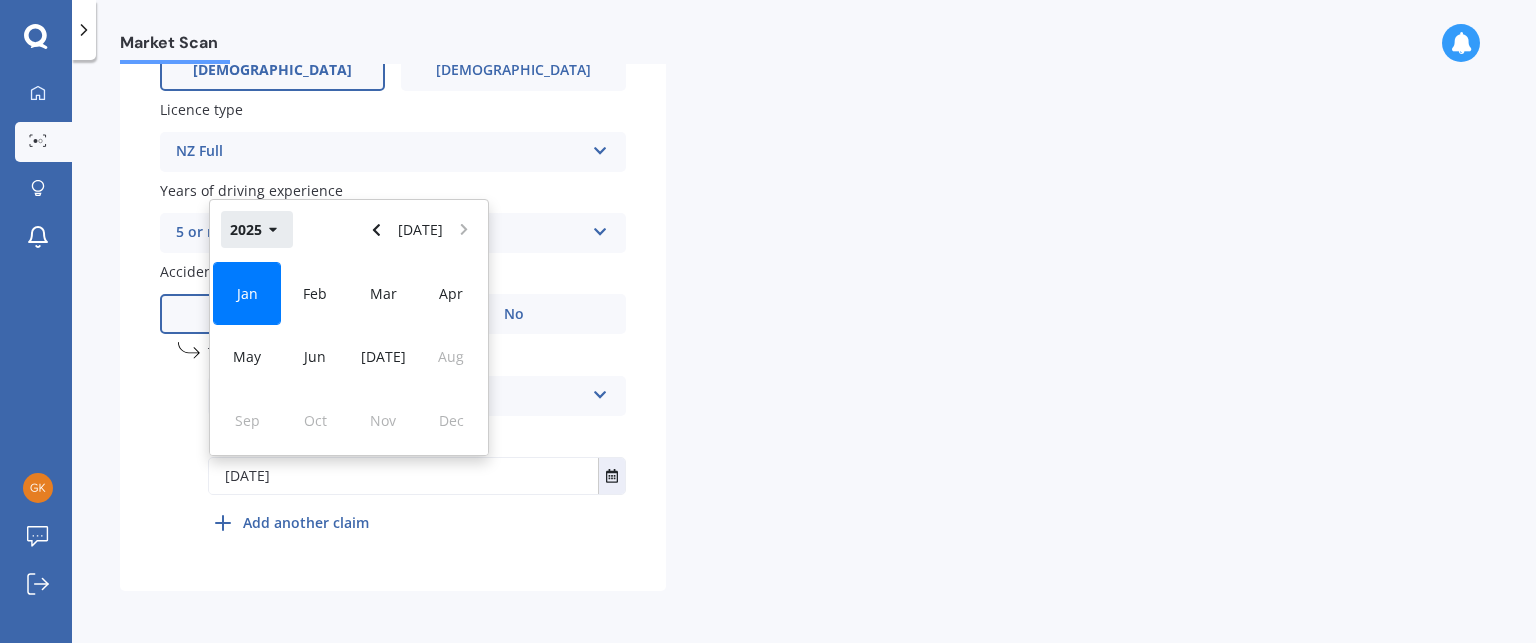click on "2025" at bounding box center [257, 229] 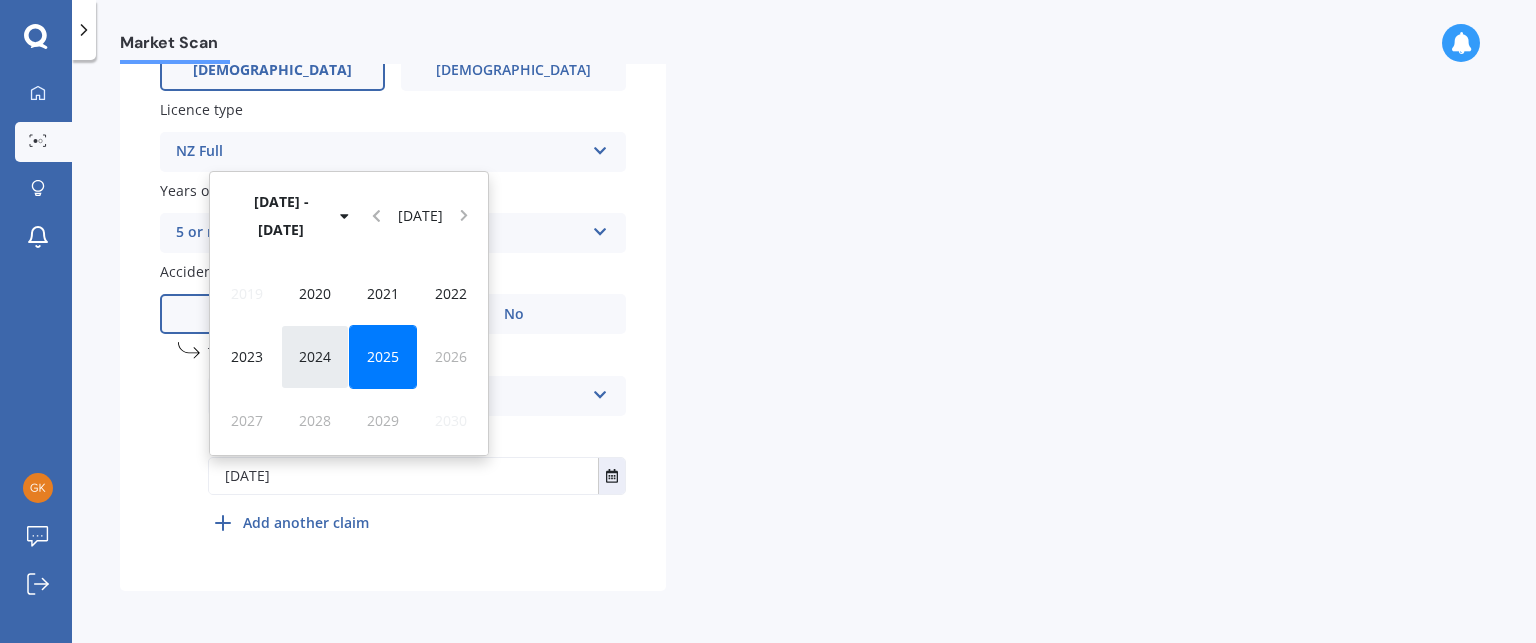 click on "2024" at bounding box center [315, 356] 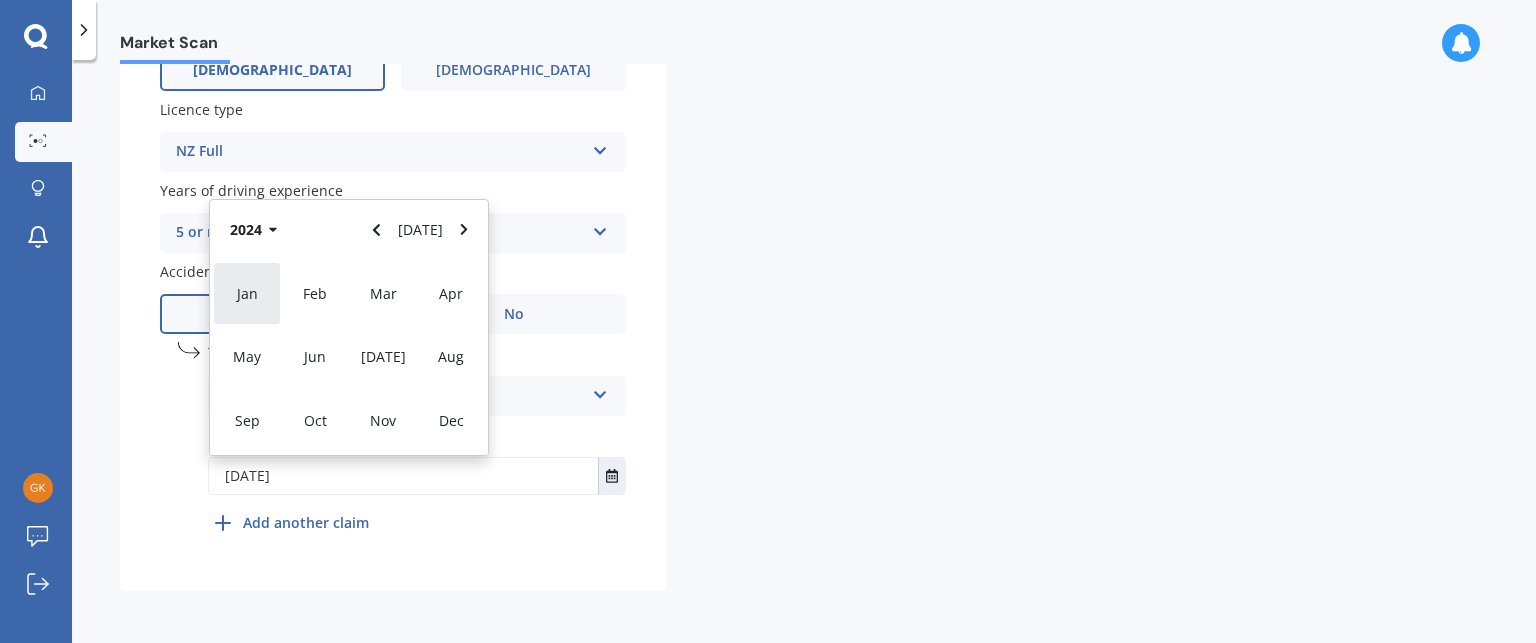 click on "Jan" at bounding box center [247, 293] 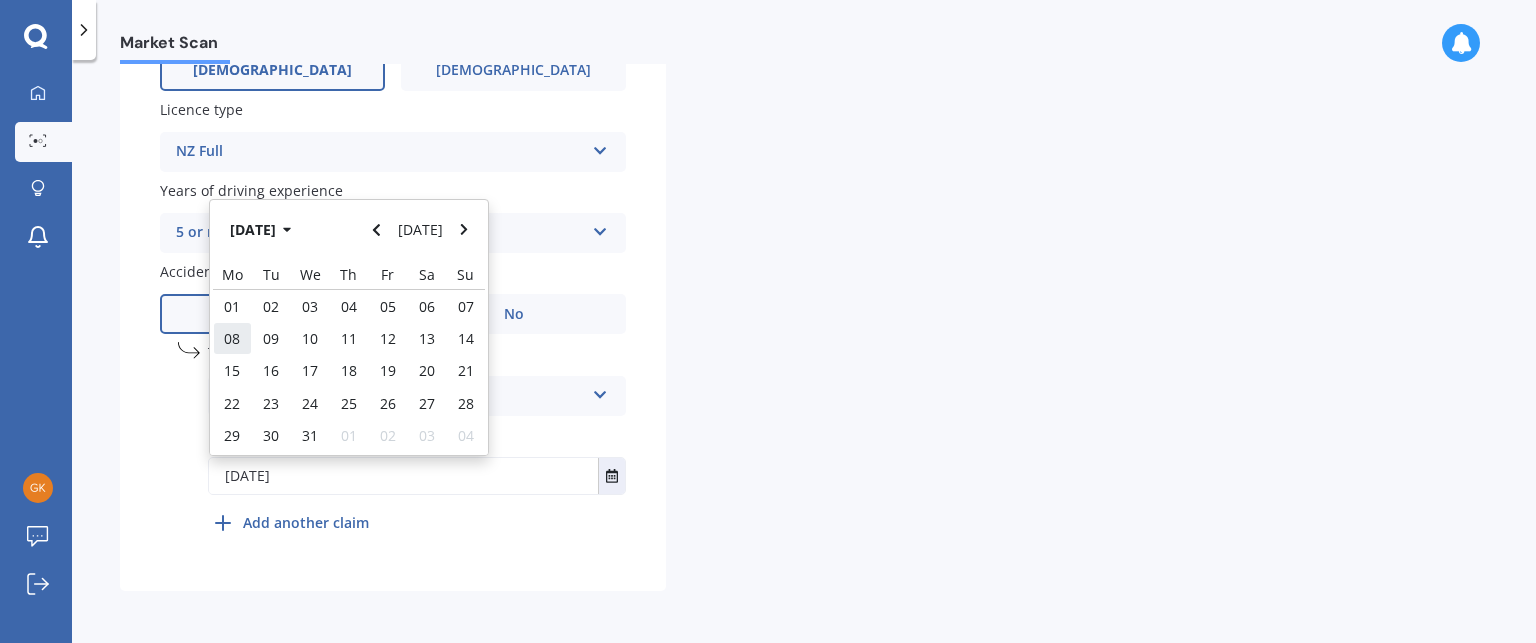 click on "08" at bounding box center [232, 338] 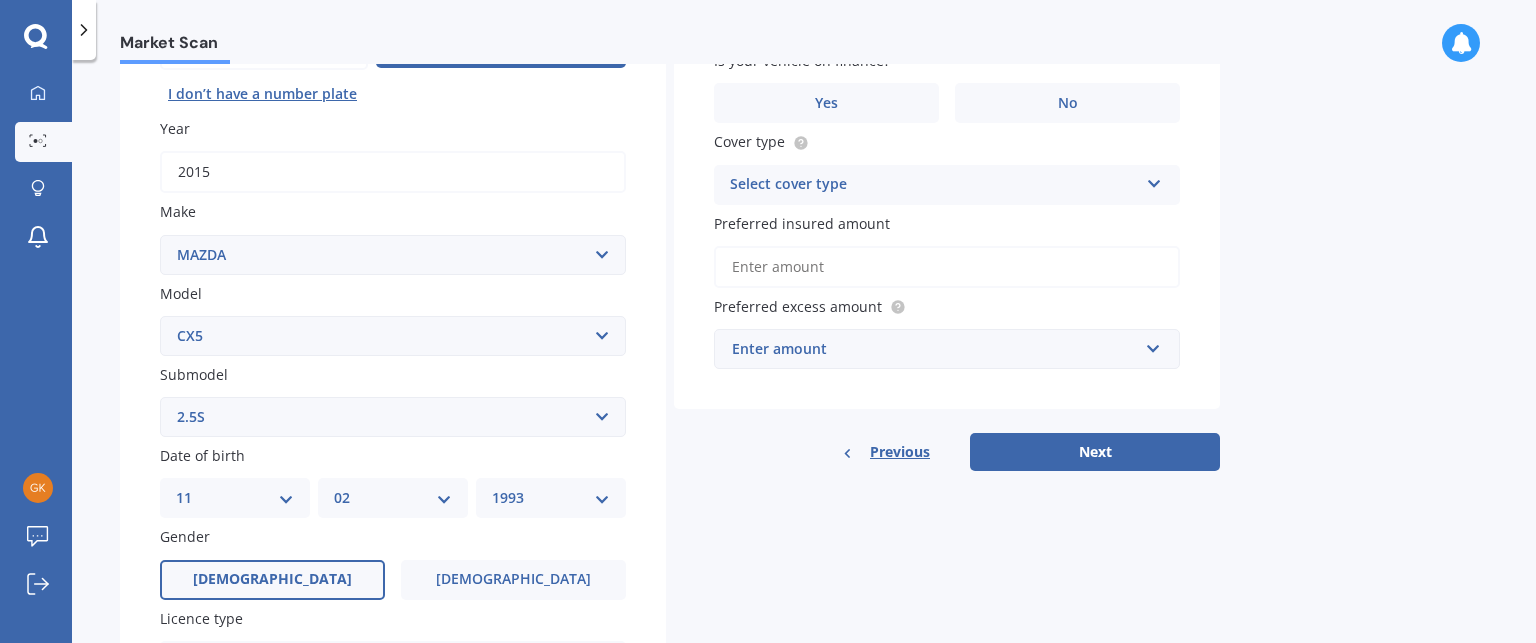 scroll, scrollTop: 0, scrollLeft: 0, axis: both 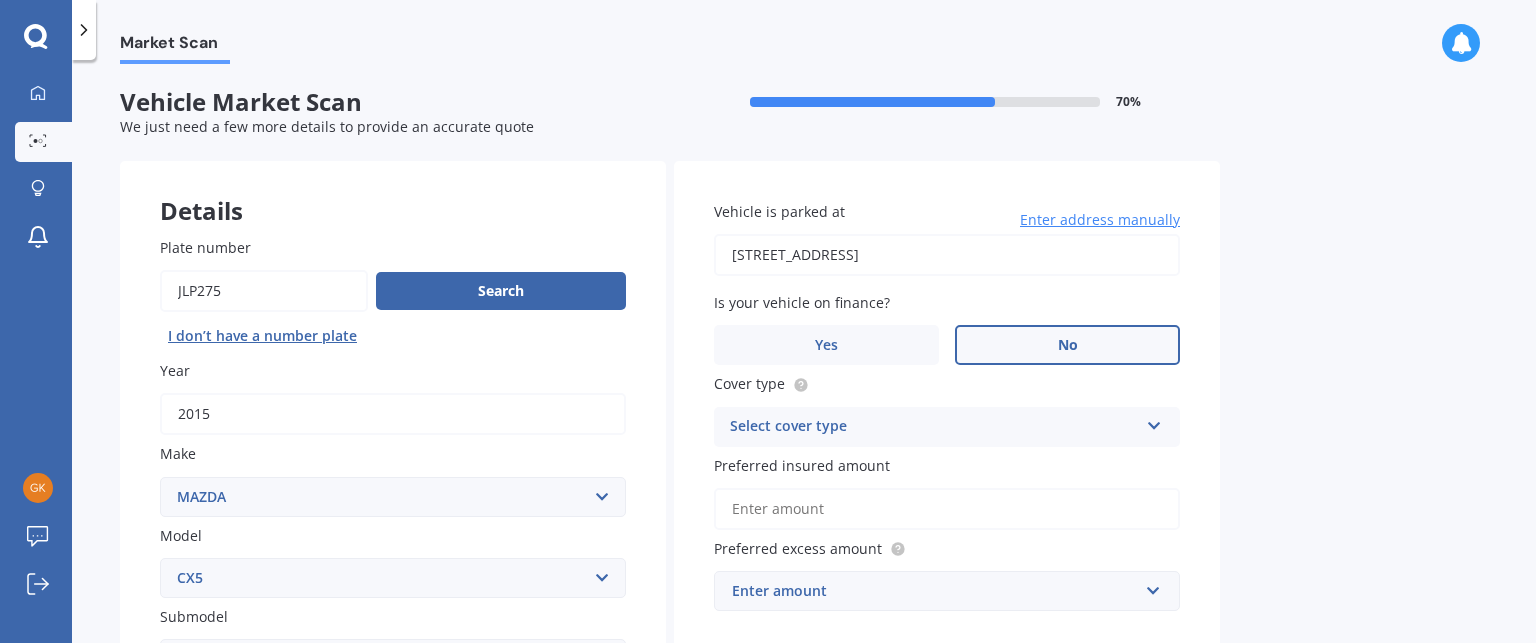click on "No" at bounding box center [1067, 345] 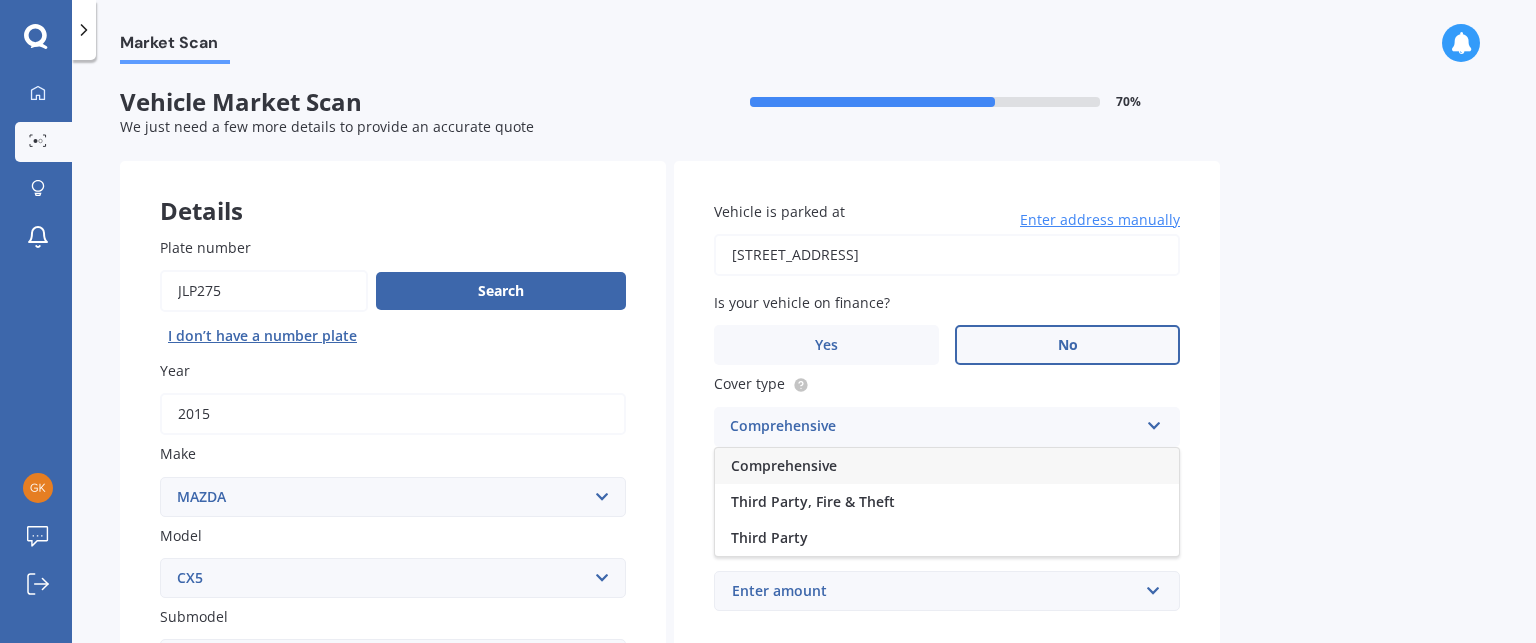 click on "Comprehensive" at bounding box center (947, 466) 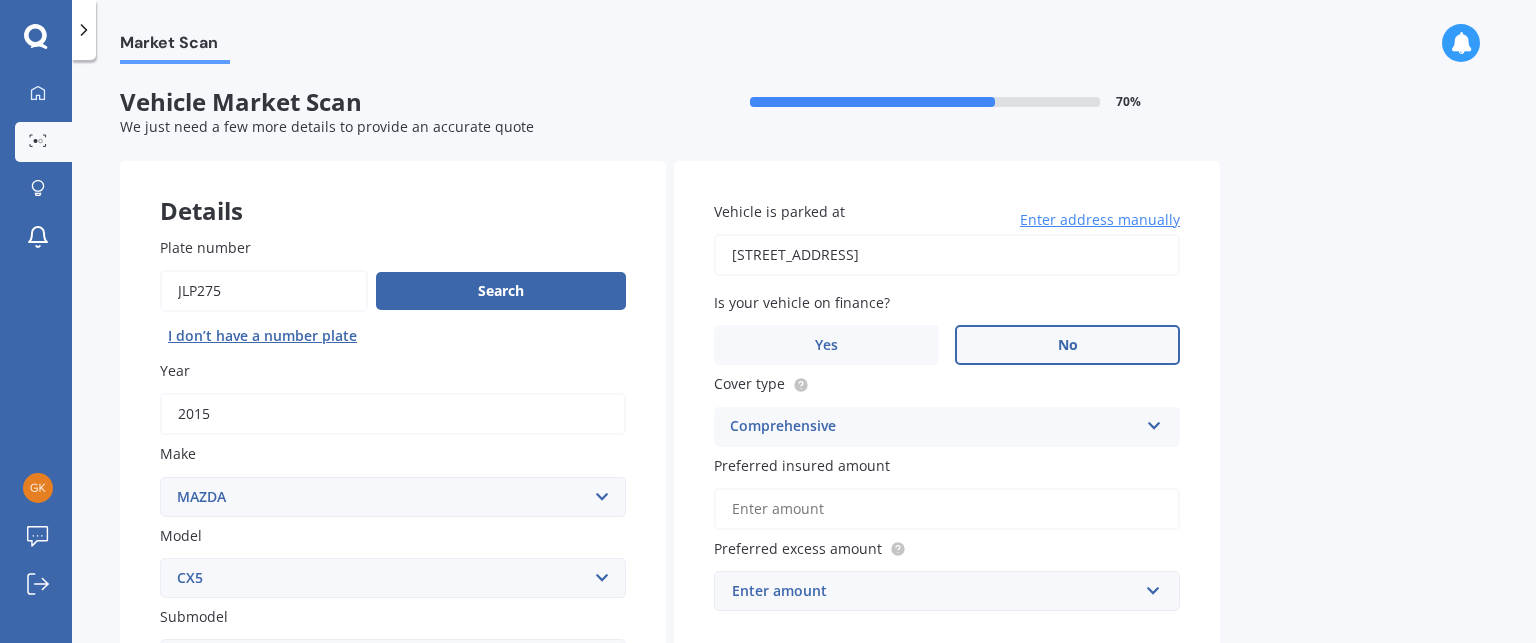 click on "Preferred insured amount" at bounding box center [947, 509] 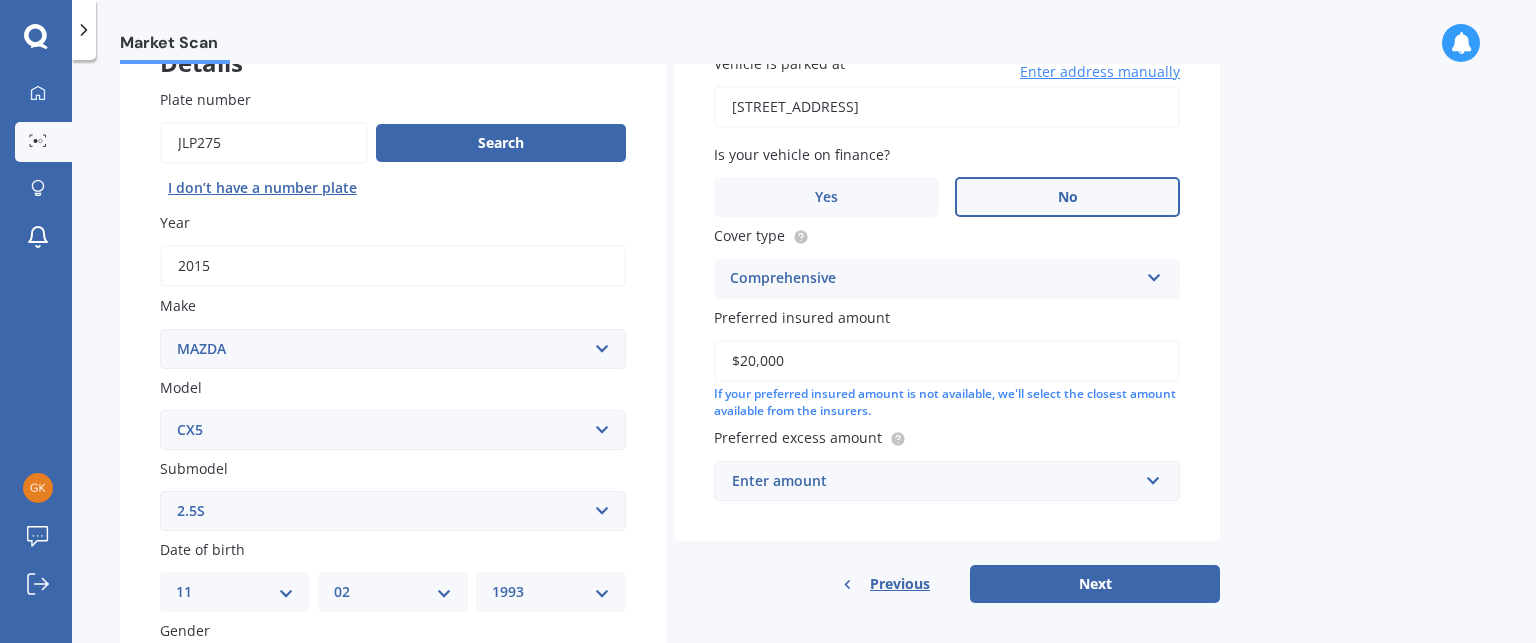 scroll, scrollTop: 168, scrollLeft: 0, axis: vertical 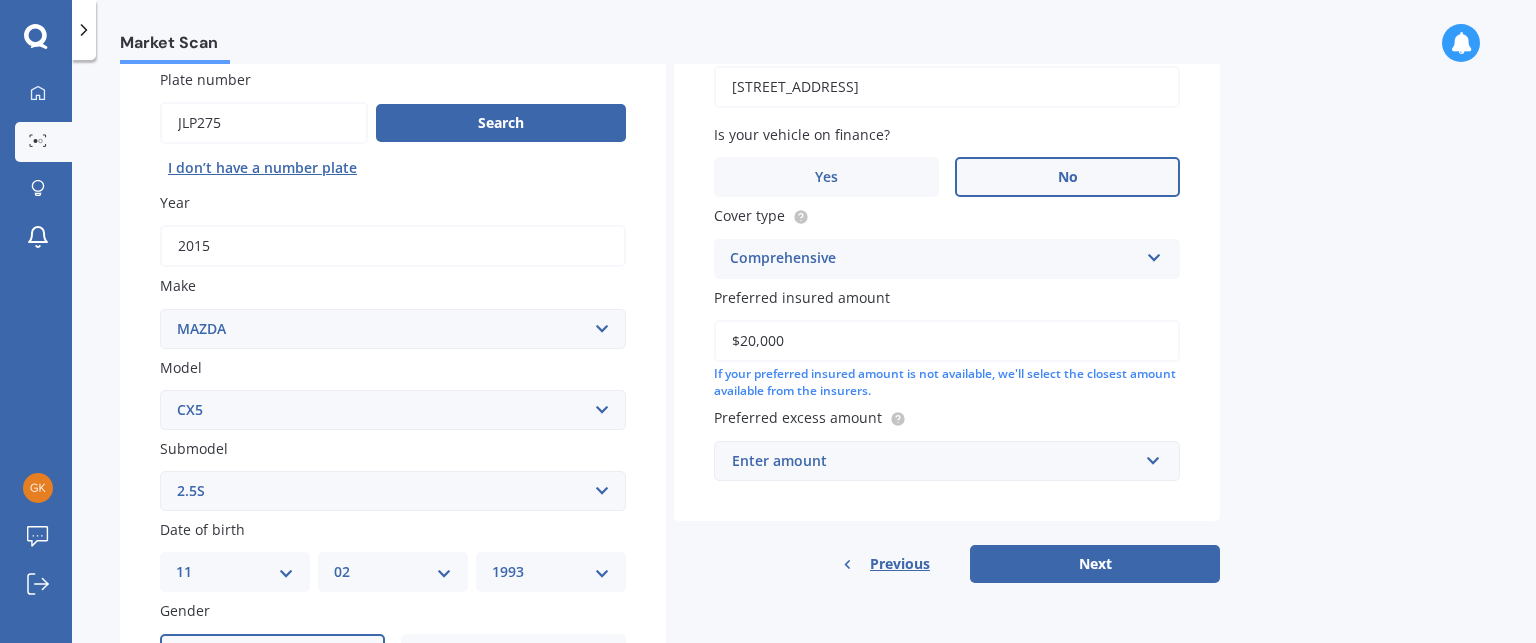 type on "$20,000" 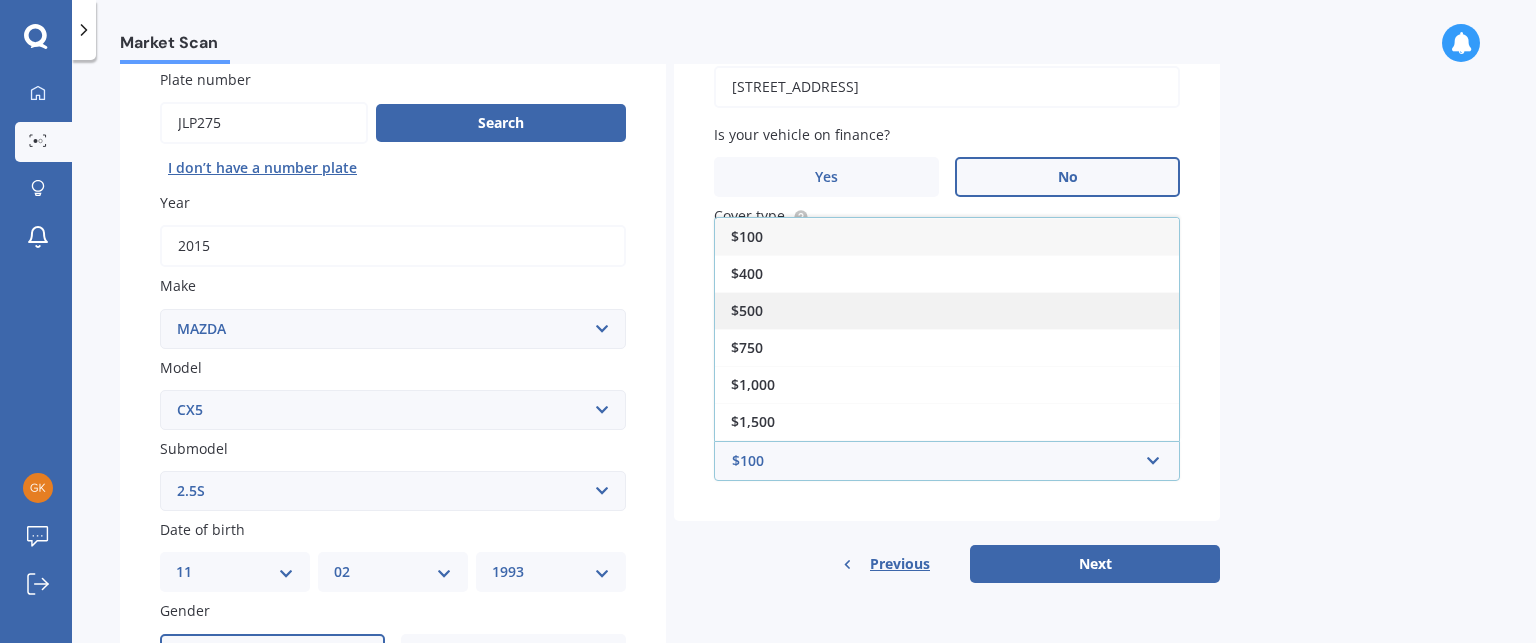 click on "$500" at bounding box center [947, 310] 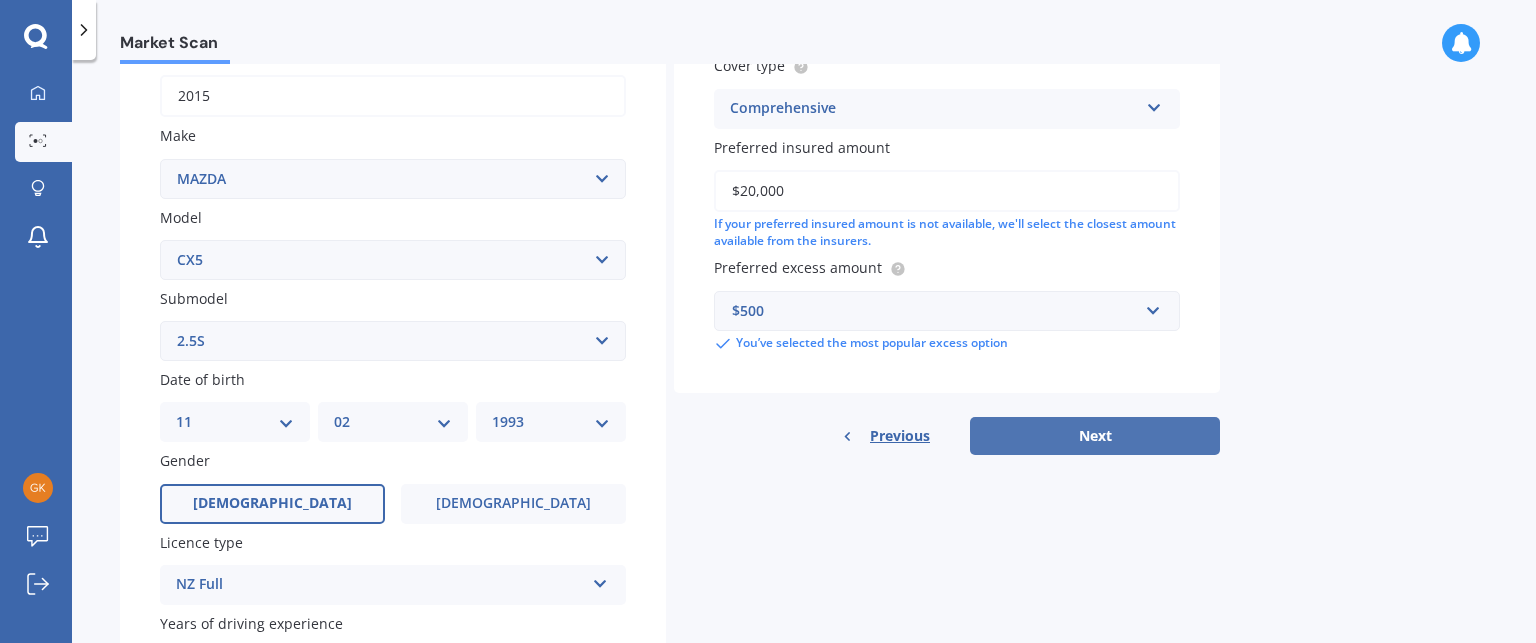 click on "Next" at bounding box center [1095, 436] 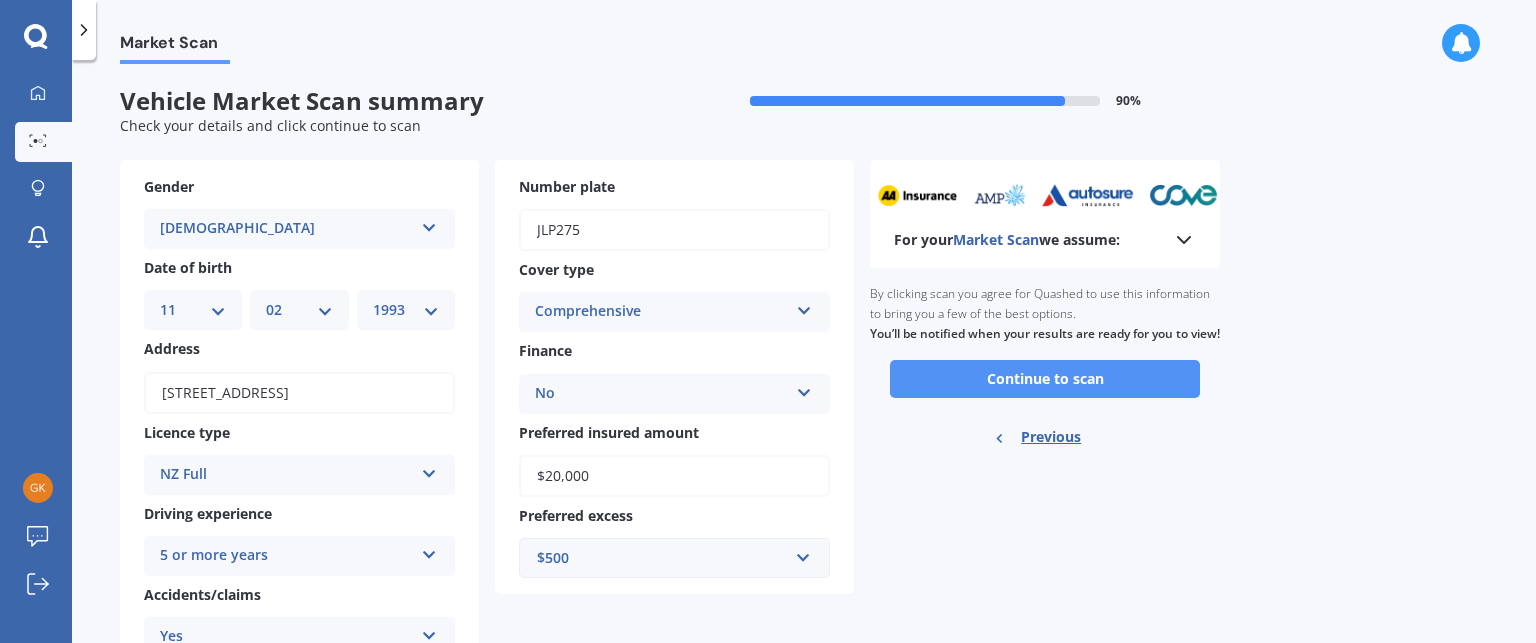 scroll, scrollTop: 0, scrollLeft: 0, axis: both 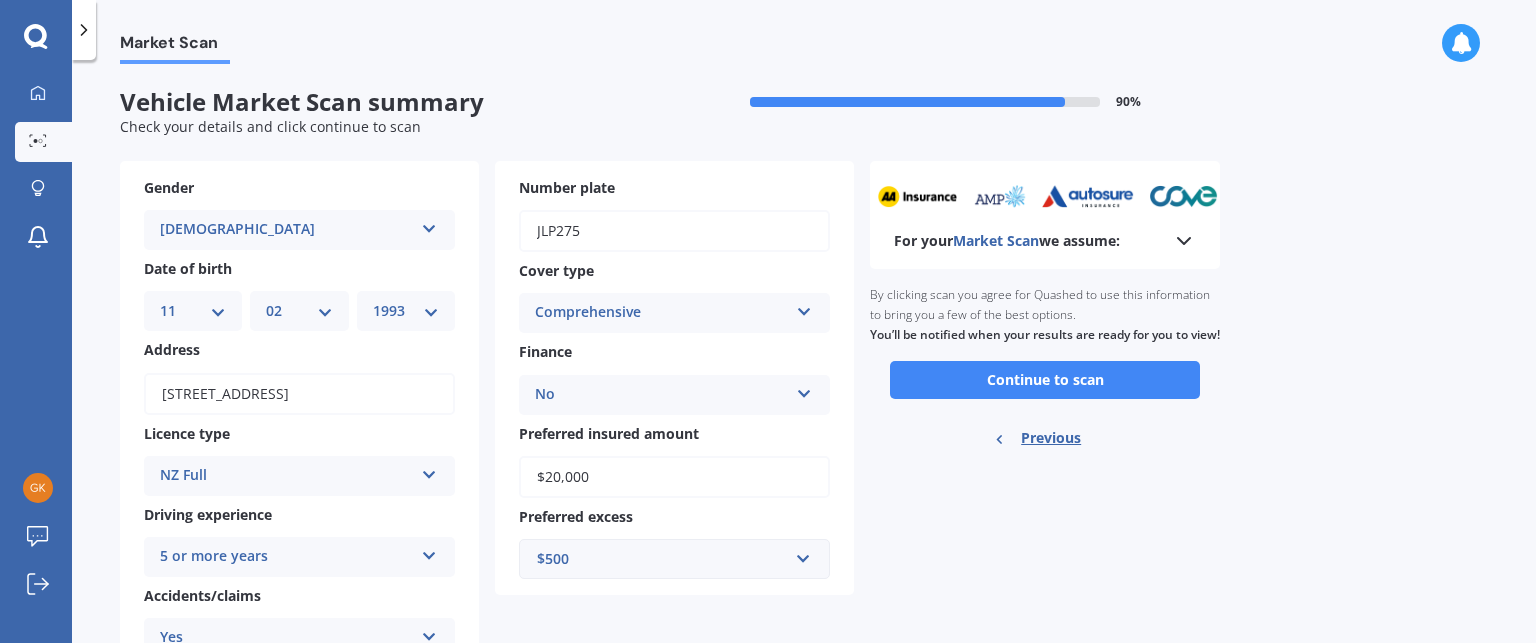 click 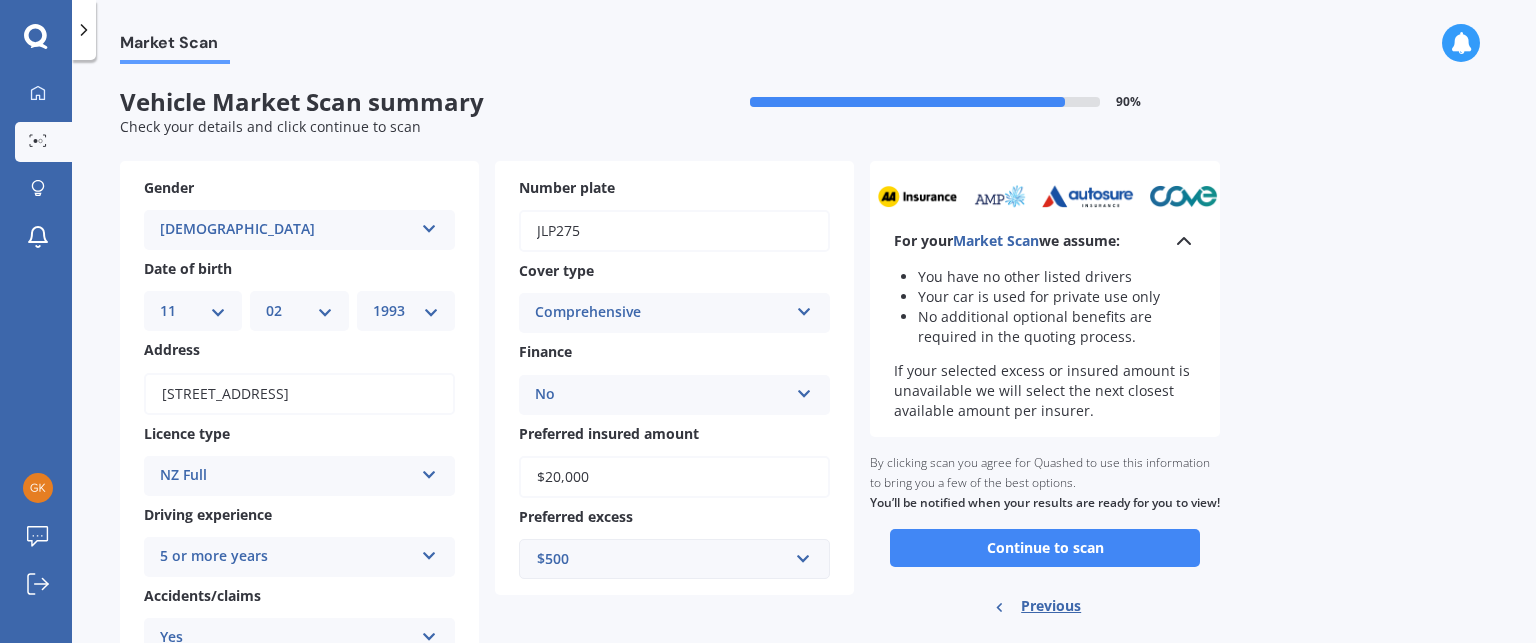 click 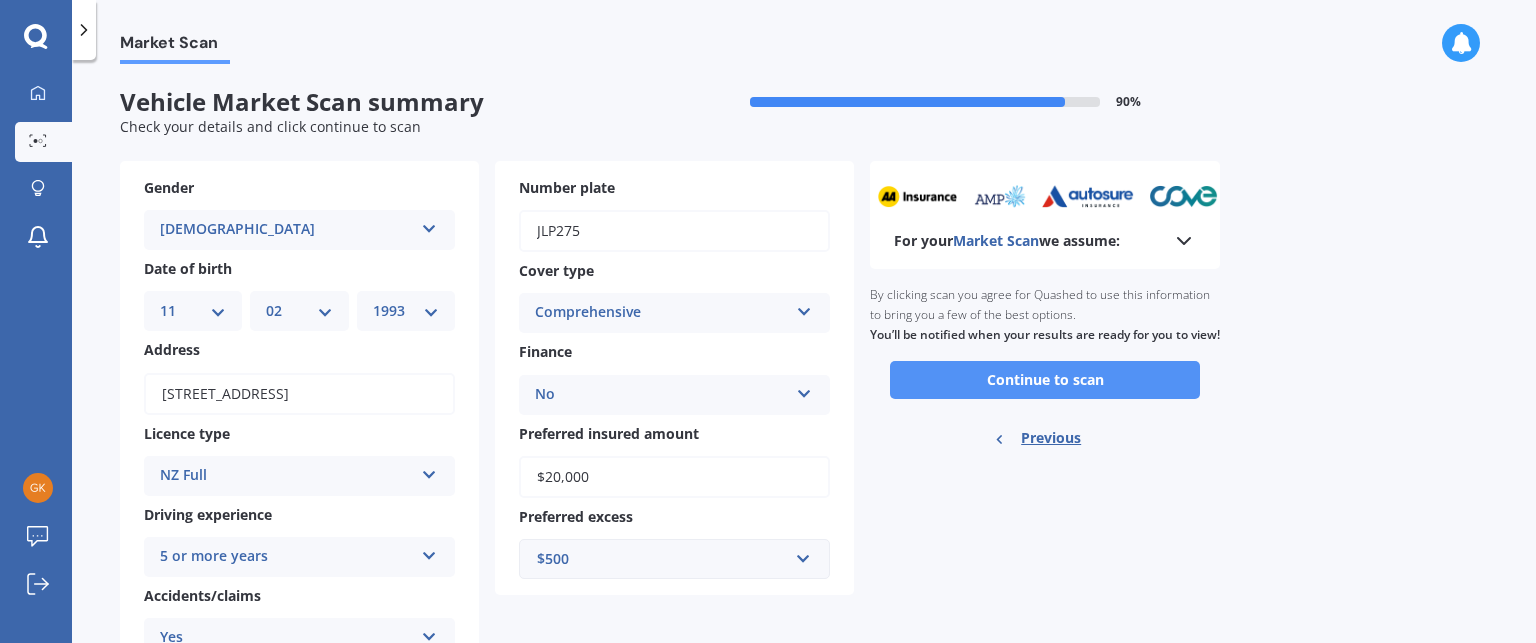 click on "Continue to scan" at bounding box center (1045, 380) 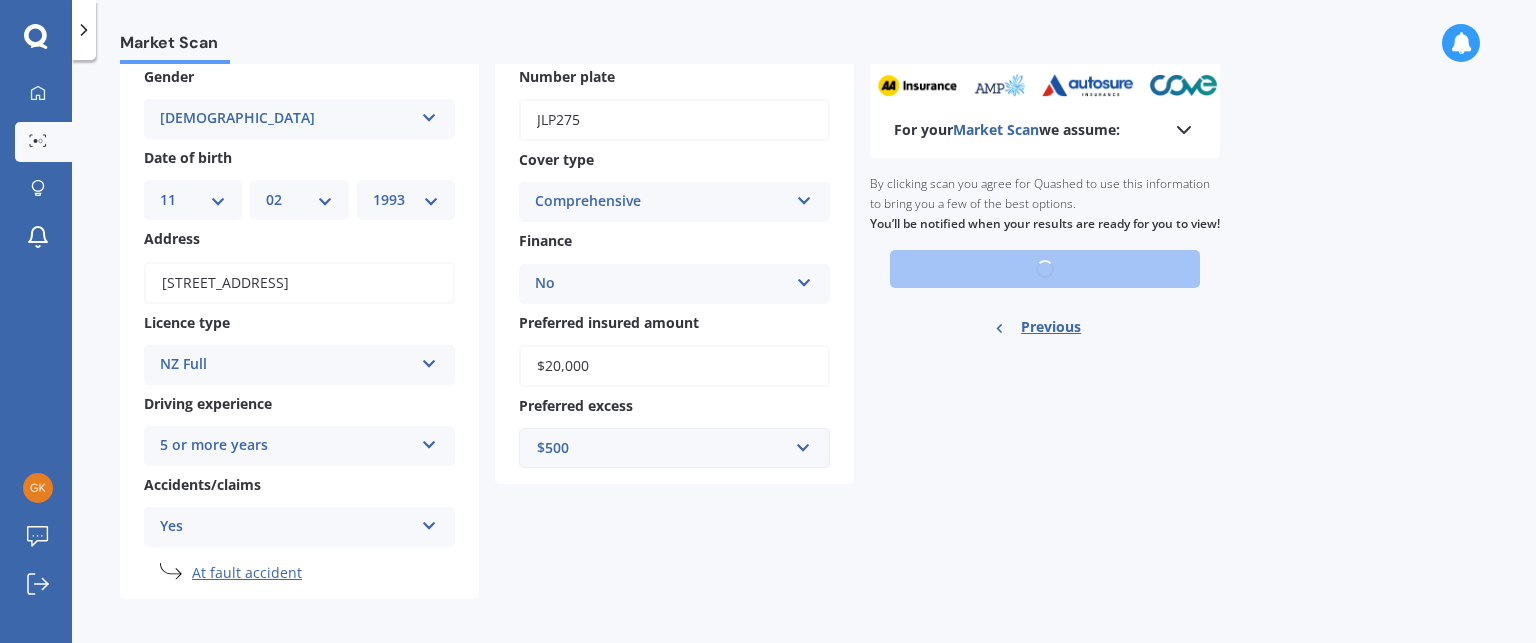 scroll, scrollTop: 112, scrollLeft: 0, axis: vertical 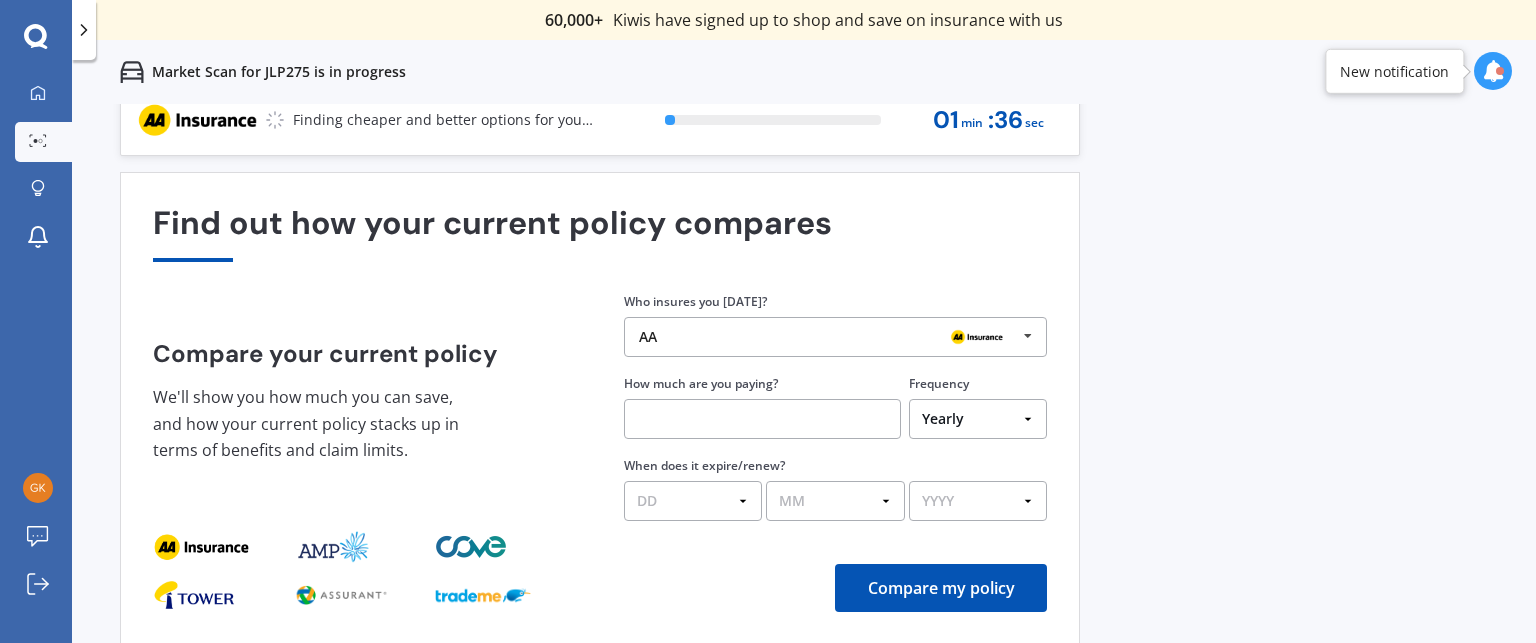 click on "AA" at bounding box center [828, 337] 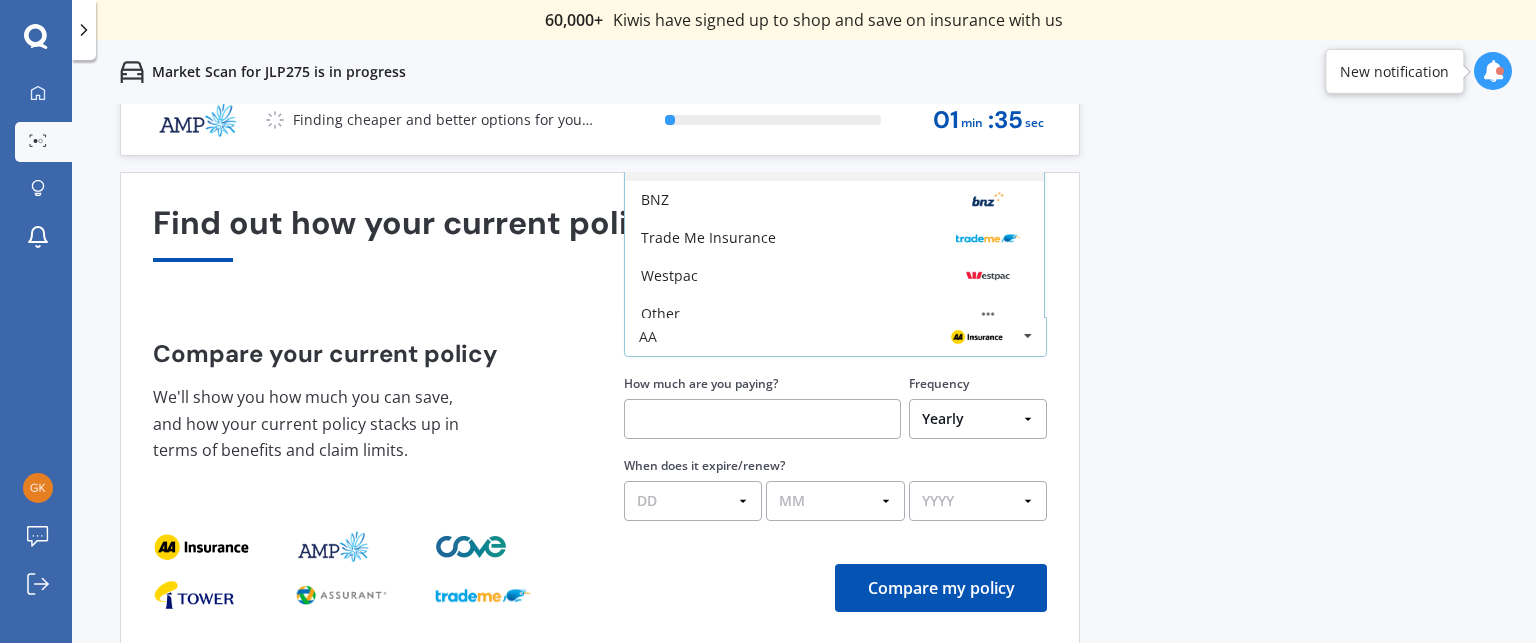 scroll, scrollTop: 131, scrollLeft: 0, axis: vertical 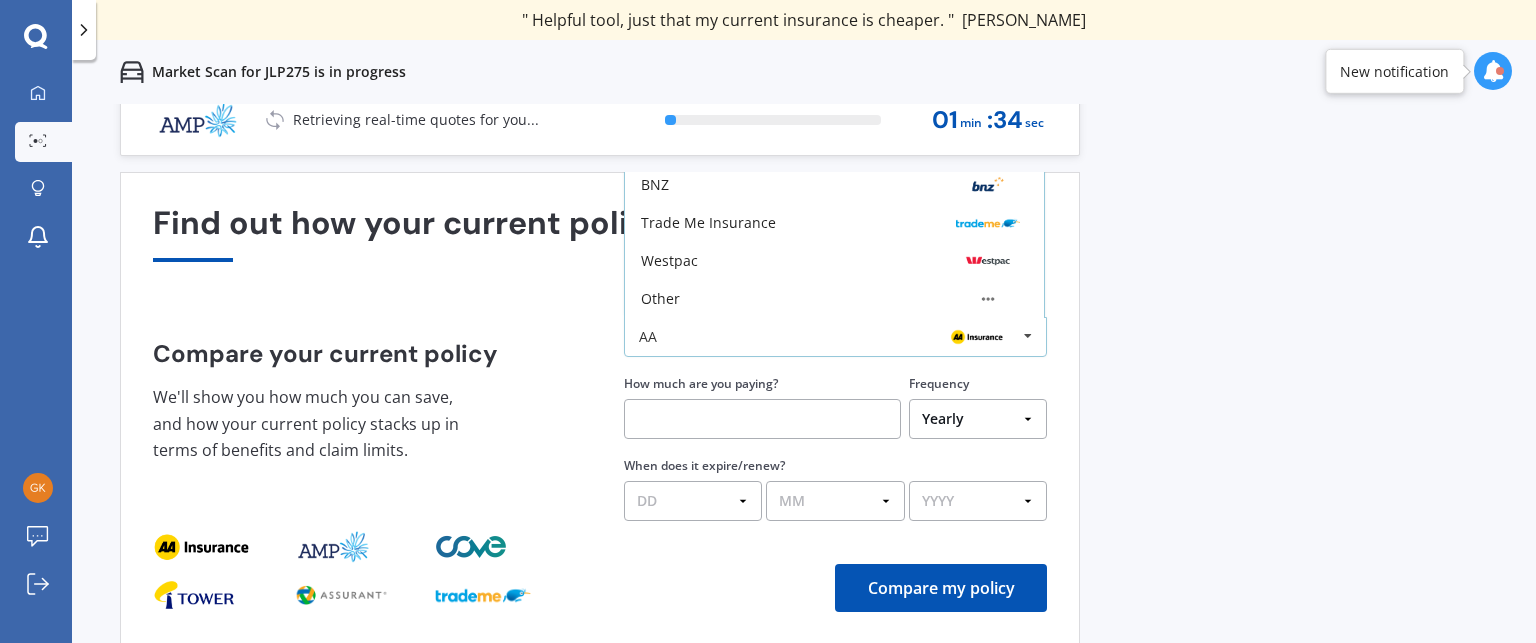 click on "Other" at bounding box center (834, 299) 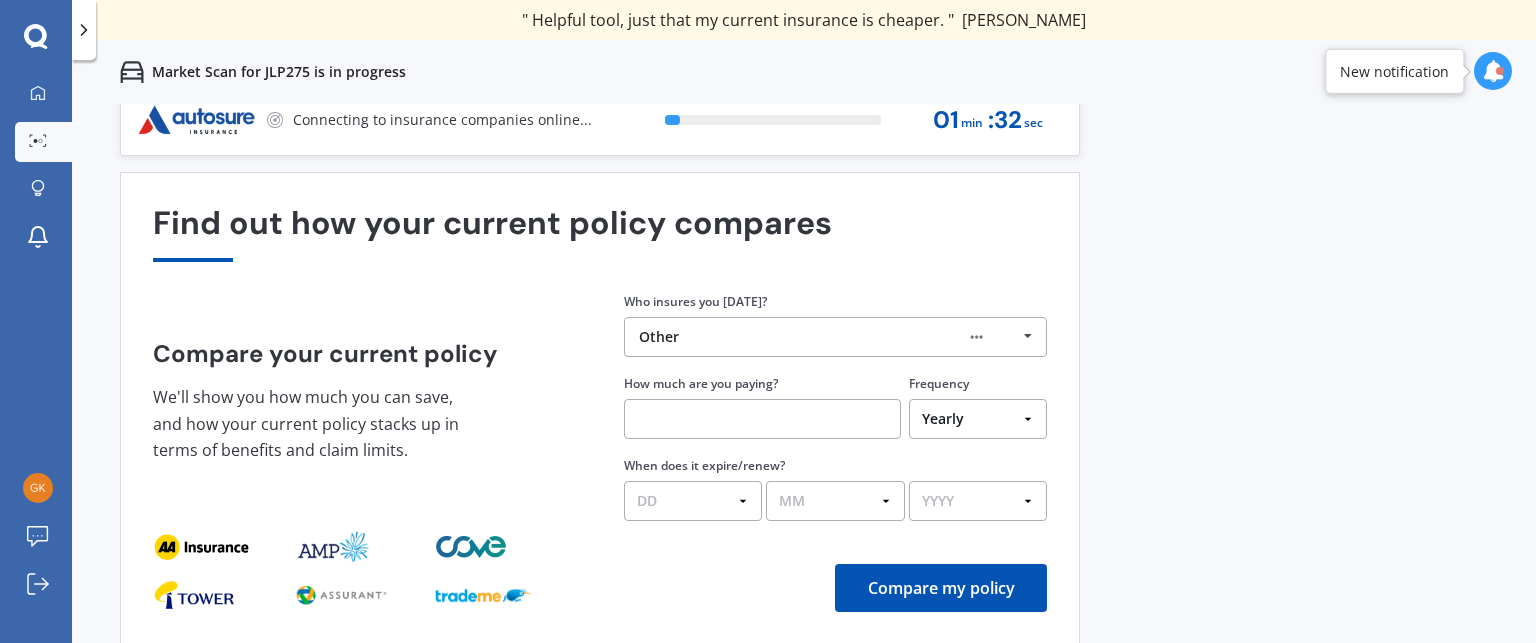 click at bounding box center [762, 419] 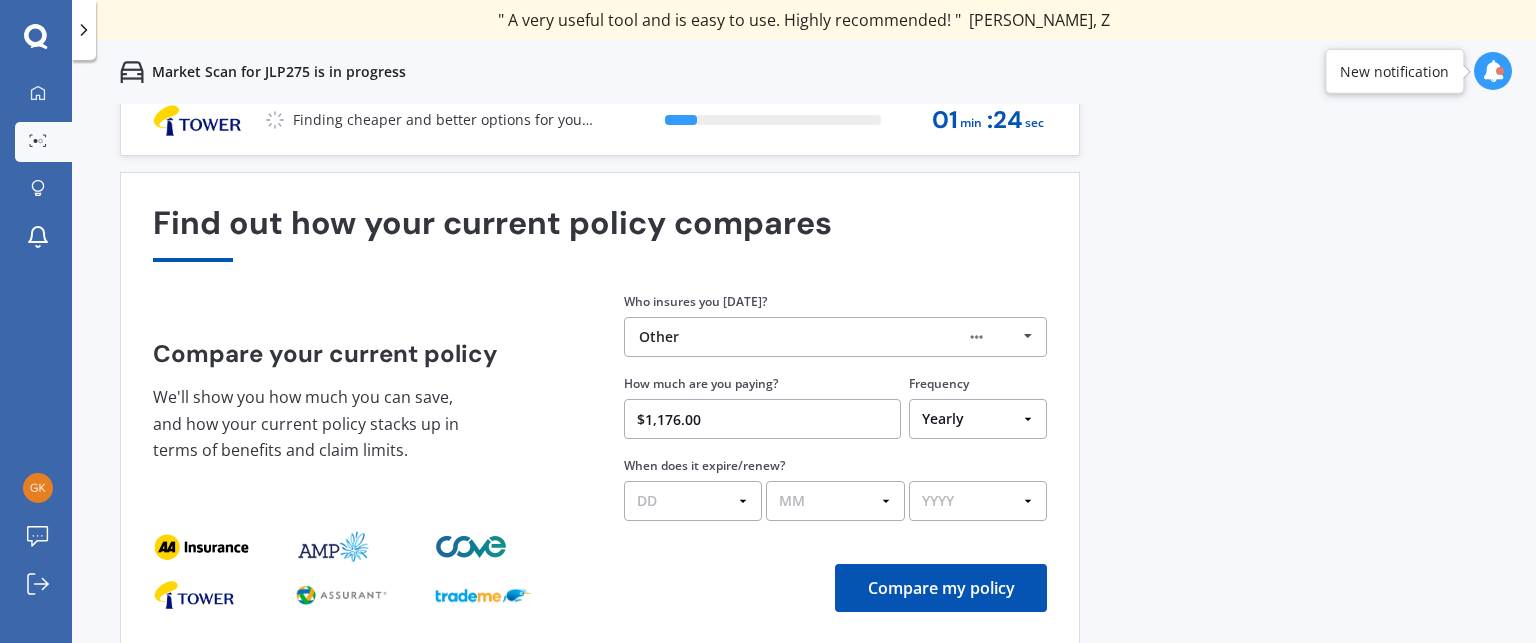 type on "$1,176.00" 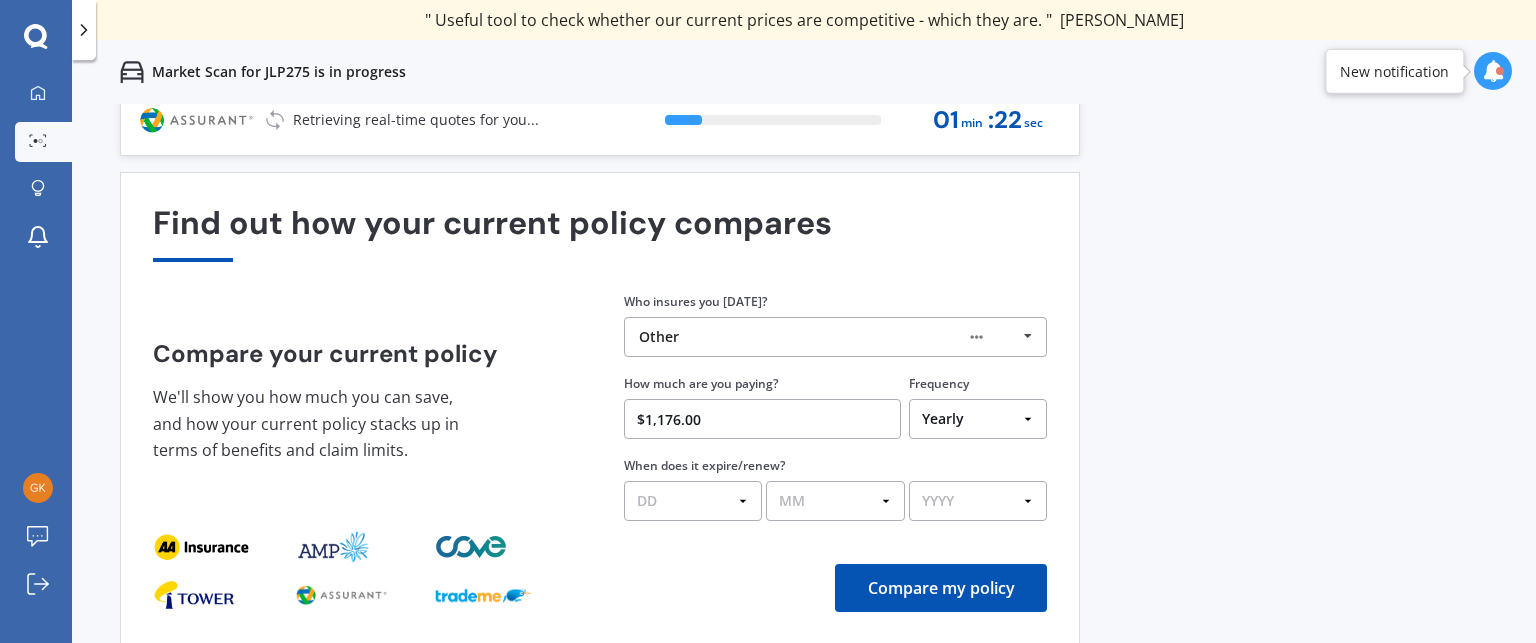 select on "31" 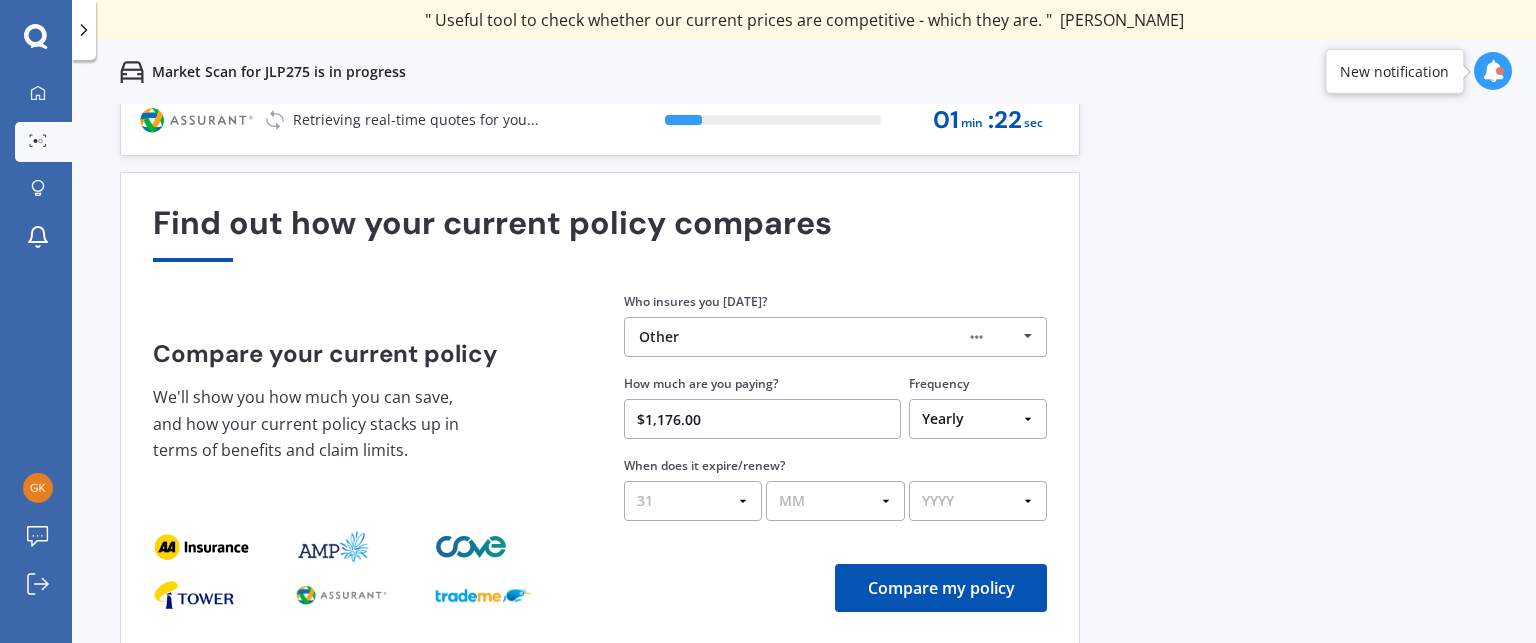 click on "DD 01 02 03 04 05 06 07 08 09 10 11 12 13 14 15 16 17 18 19 20 21 22 23 24 25 26 27 28 29 30 31" at bounding box center [693, 501] 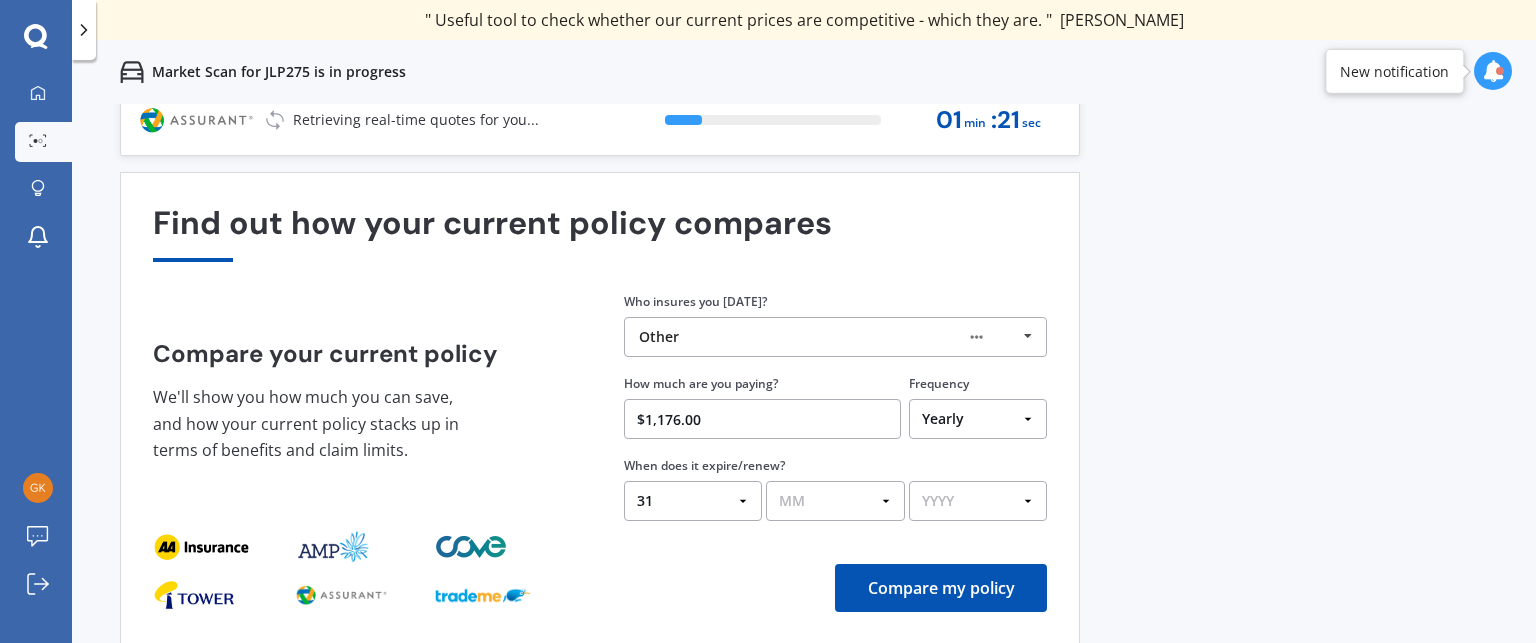 click on "MM 01 02 03 04 05 06 07 08 09 10 11 12" at bounding box center [835, 501] 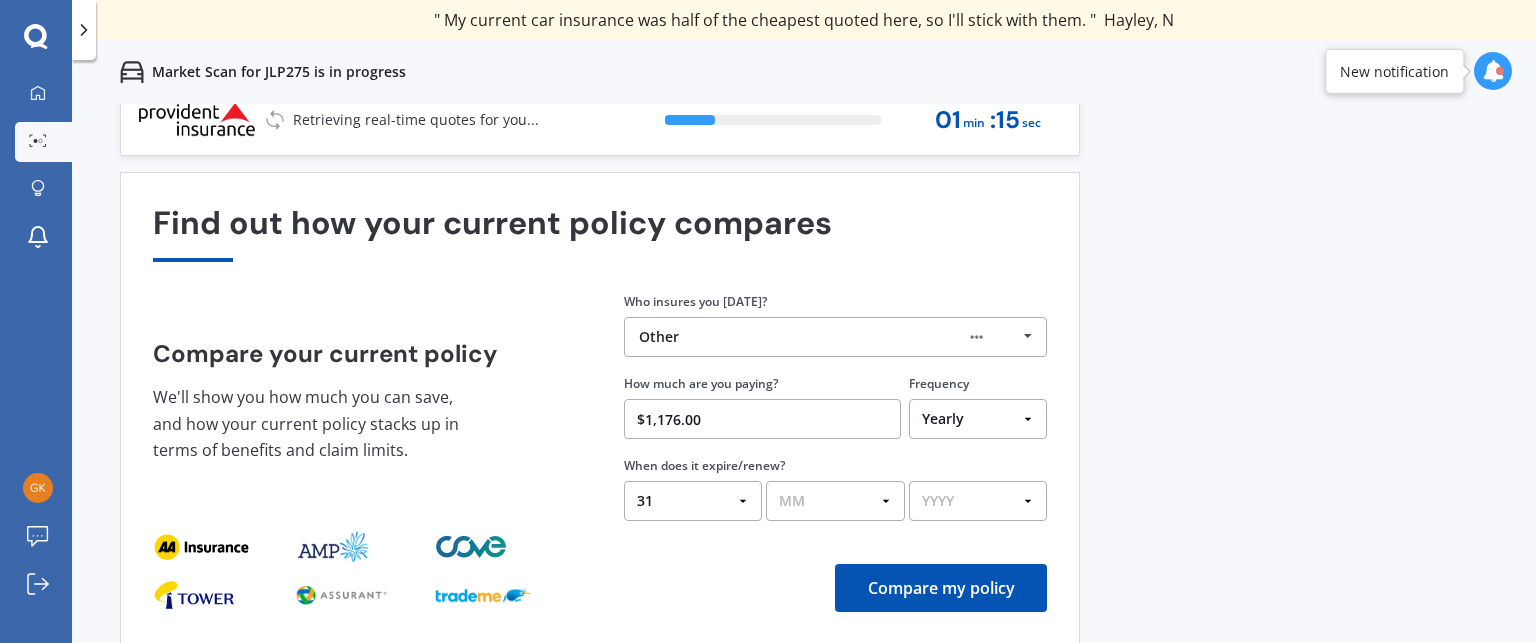select on "08" 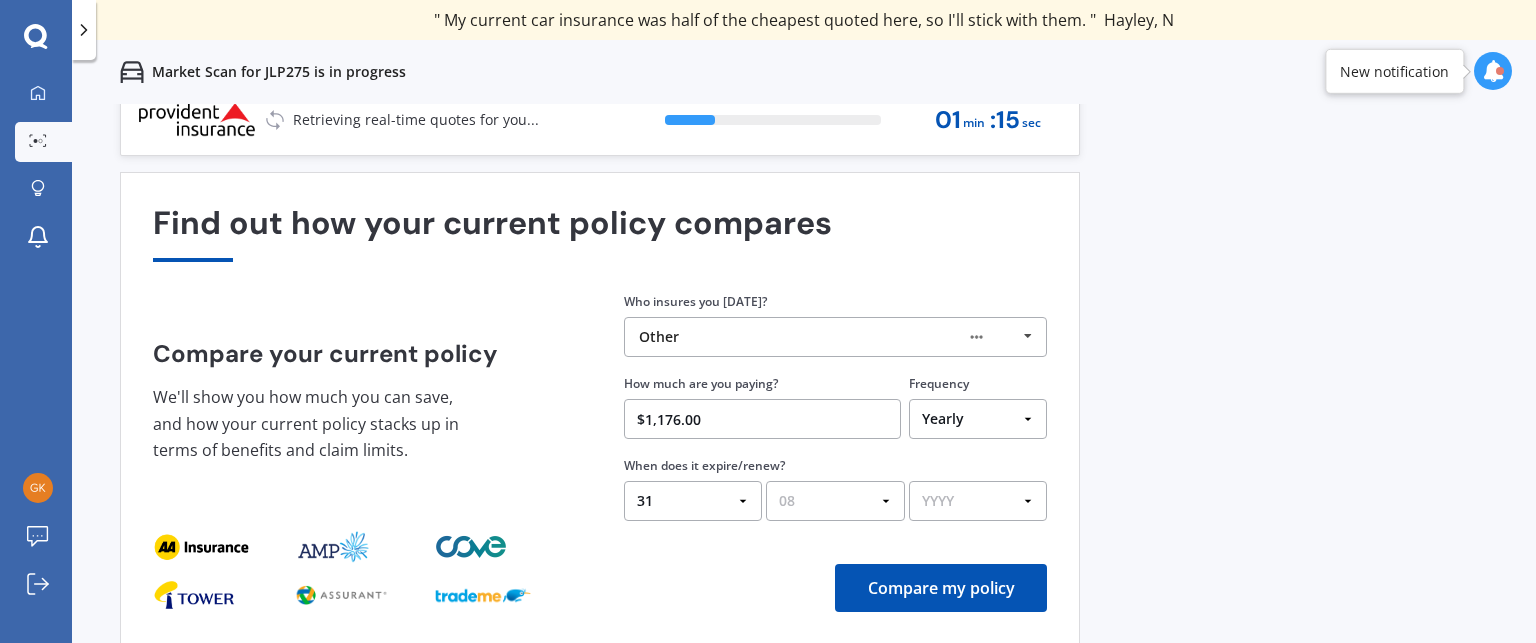 click on "MM 01 02 03 04 05 06 07 08 09 10 11 12" at bounding box center [835, 501] 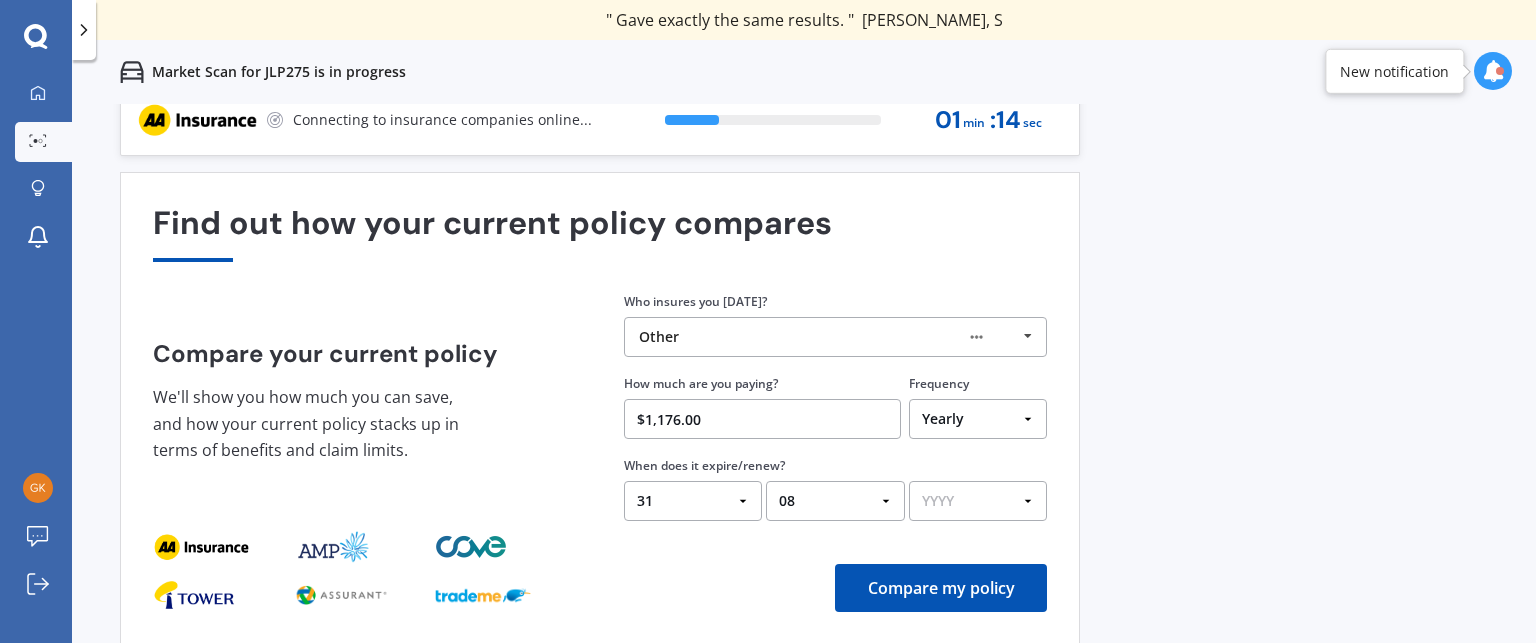 click on "YYYY 2026 2025 2024" at bounding box center [978, 501] 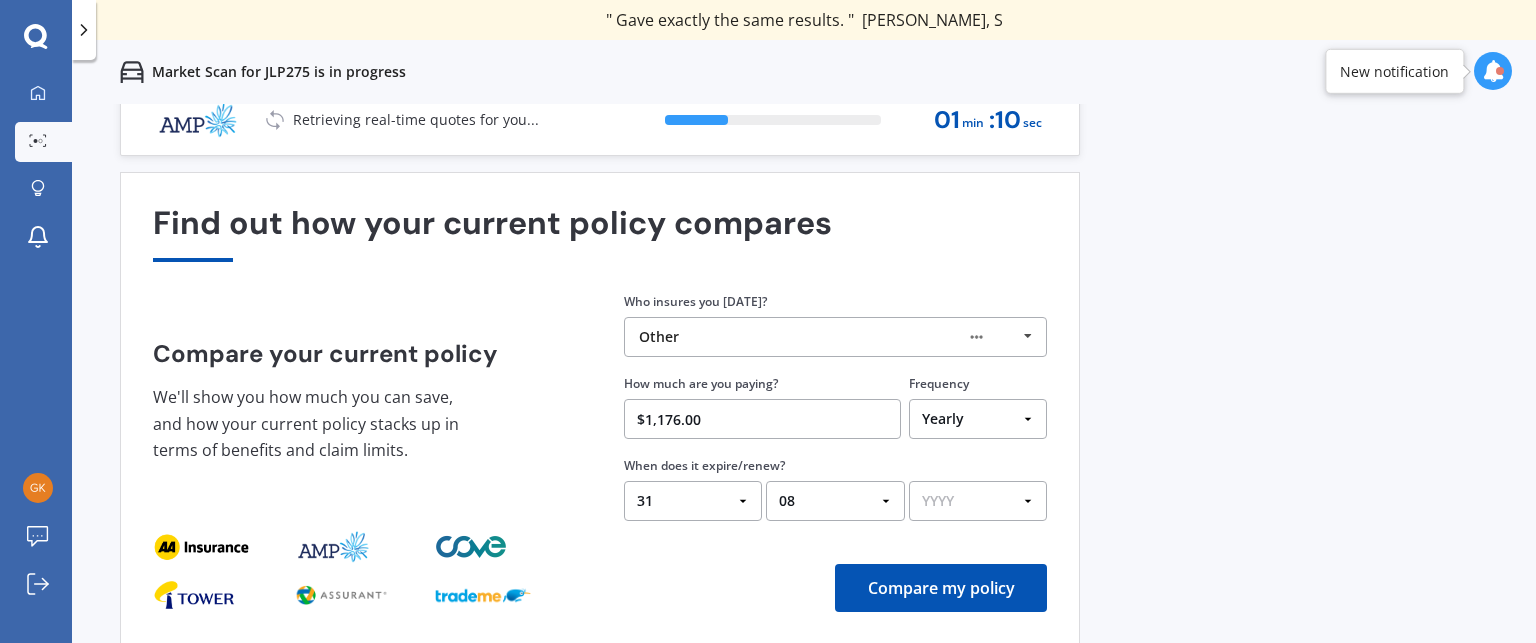 select on "2025" 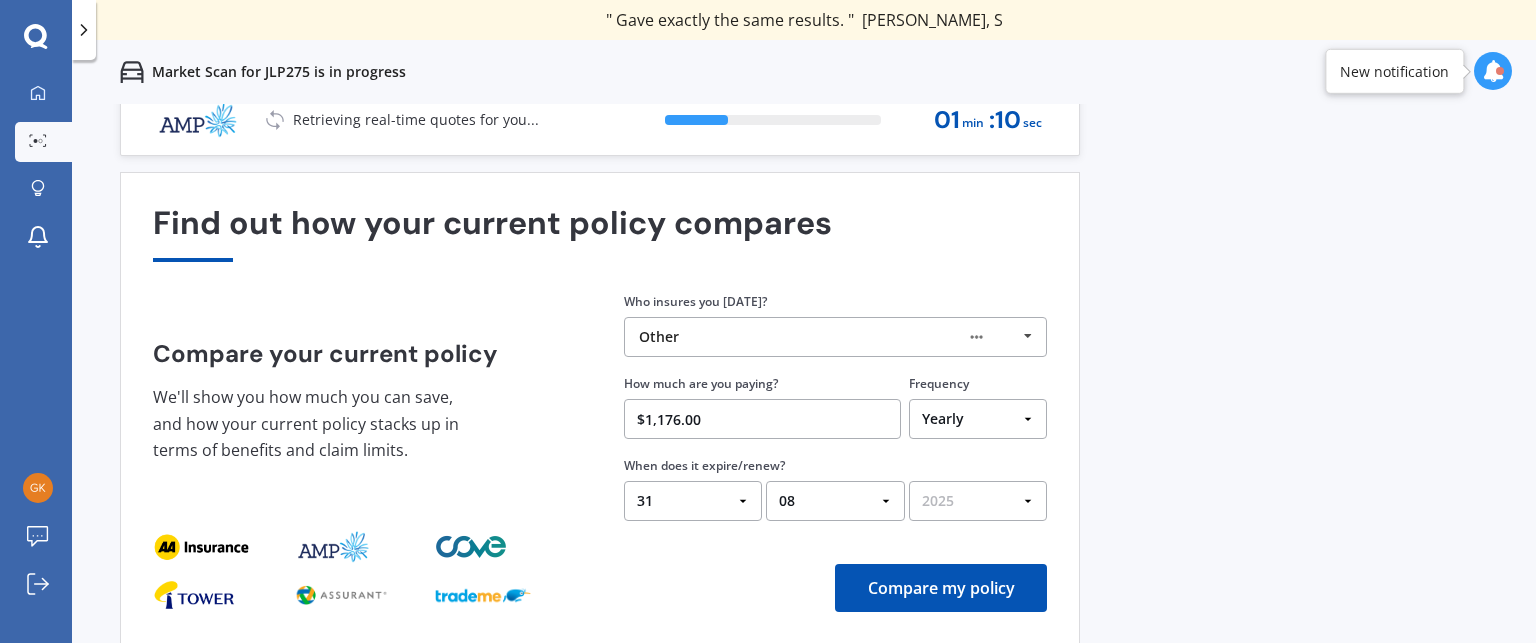 click on "YYYY 2026 2025 2024" at bounding box center (978, 501) 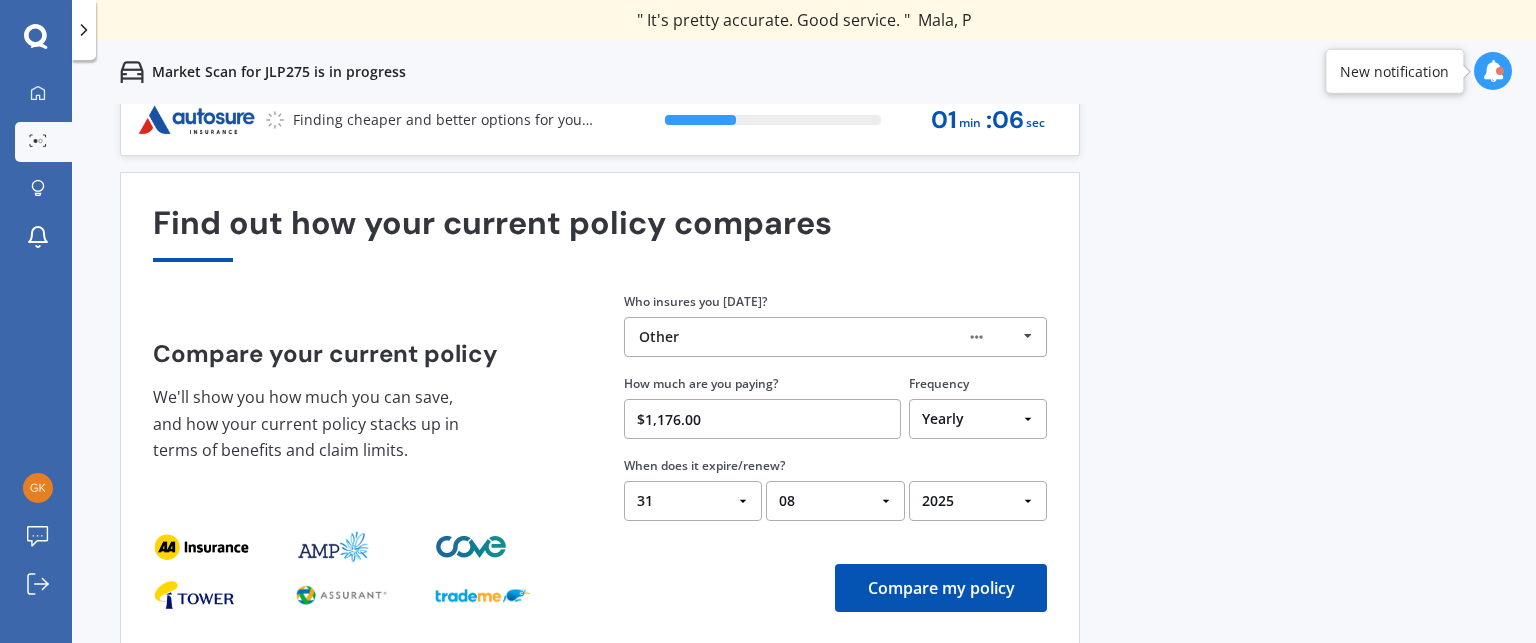 click on "Other" at bounding box center [828, 337] 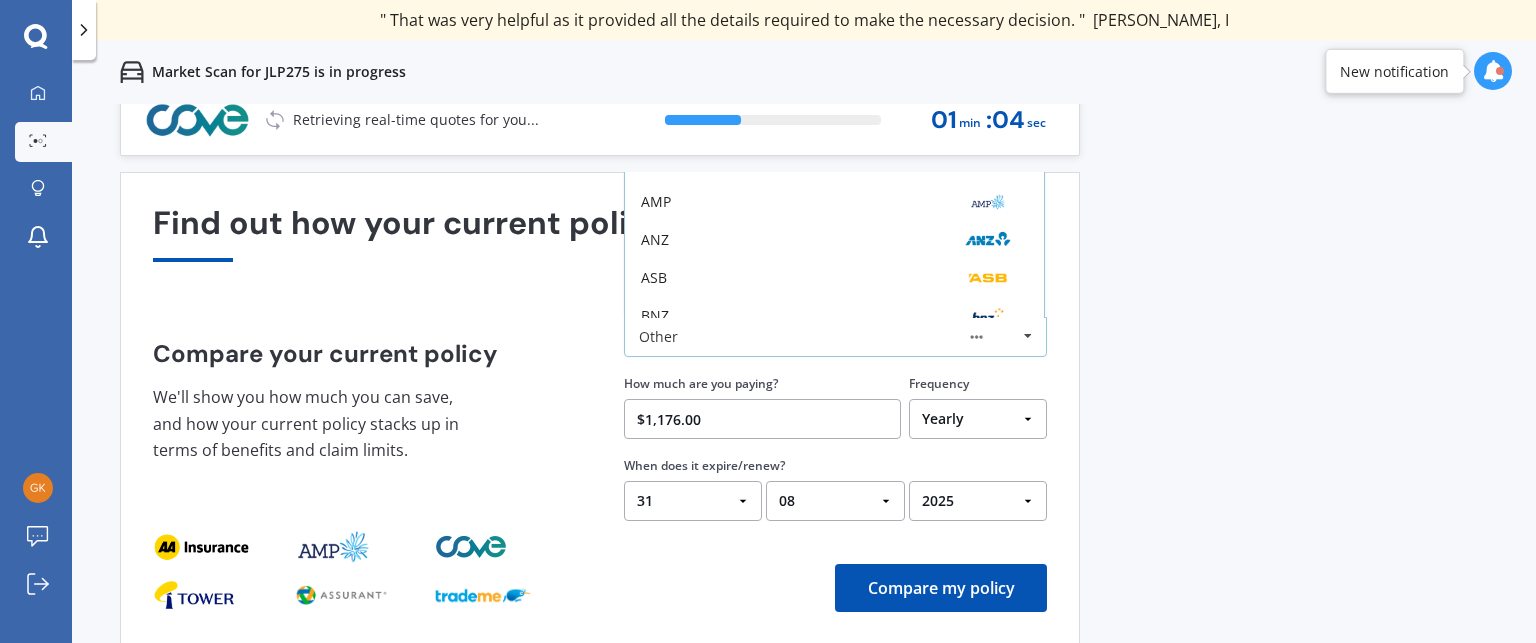 scroll, scrollTop: 131, scrollLeft: 0, axis: vertical 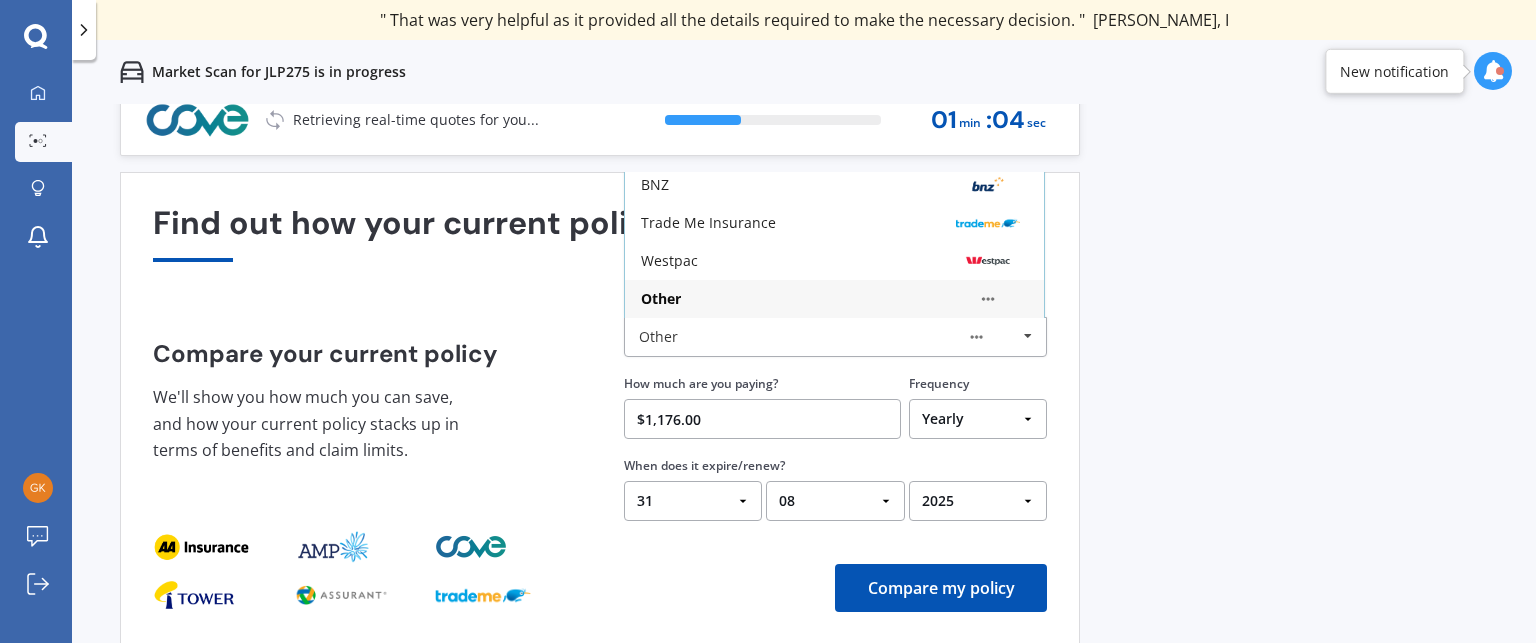 click on "Previous 60,000+ Kiwis have signed up to shop and save on insurance with us " Helpful tool, just that my current insurance is cheaper. " [PERSON_NAME], H " I have already recommended Quashed to many family and friends. This is fantastic. Thank you. " [PERSON_NAME], M " A very useful tool and is easy to use. Highly recommended! " [PERSON_NAME], Z " Useful tool to check whether our current prices are competitive - which they are. " [PERSON_NAME], G " My current car insurance was half of the cheapest quoted here, so I'll stick with them. " [PERSON_NAME], N " Gave exactly the same results. " [PERSON_NAME], S " It's pretty accurate. Good service. " Mala, P " That was very helpful as it provided all the details required to make the necessary decision. " [PERSON_NAME], I " I've already recommended to a number of people. " [PERSON_NAME], J " Good to know my existing cover is so good! " [PERSON_NAME], J " Excellent site! I saved $300 off my existing policy. " Lian, G " Great stuff team! first time using it, and it was very clear and concise. " [PERSON_NAME], B   Next 35 % 01 min :  04 sec" at bounding box center (804, 425) 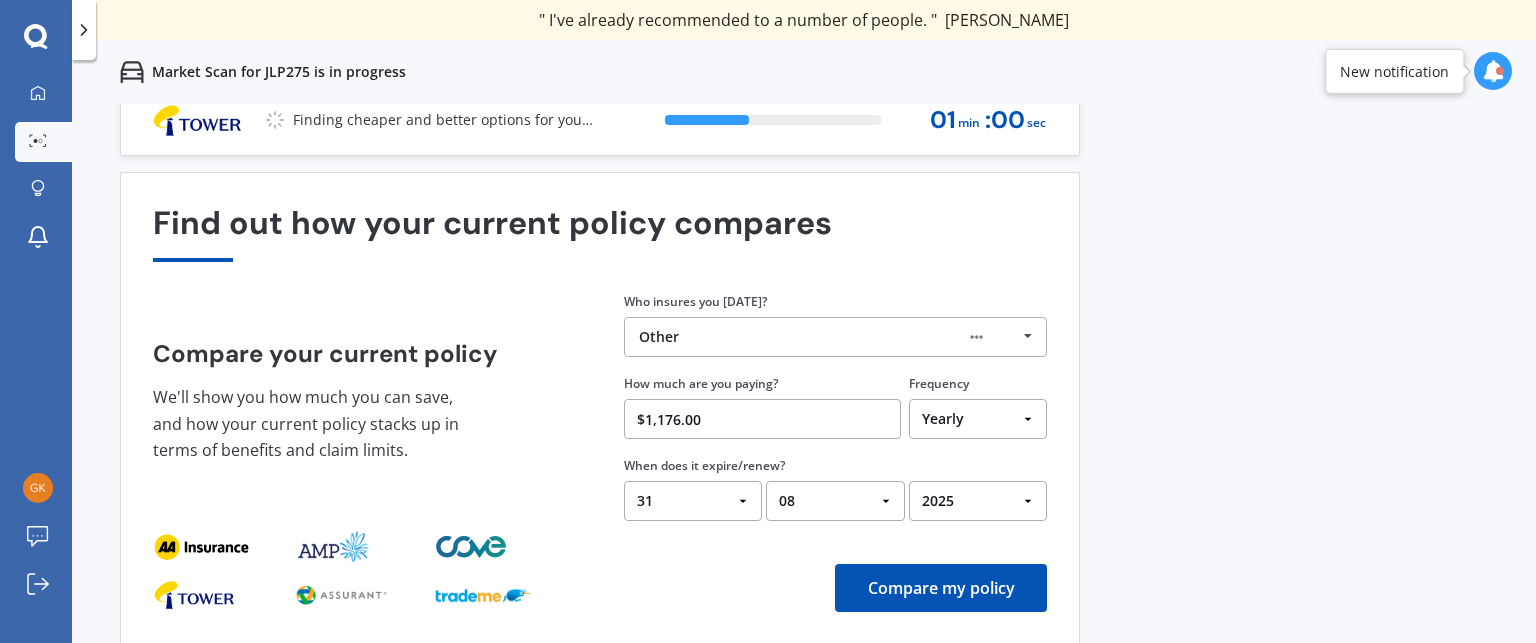 click on "Compare my policy" at bounding box center (941, 588) 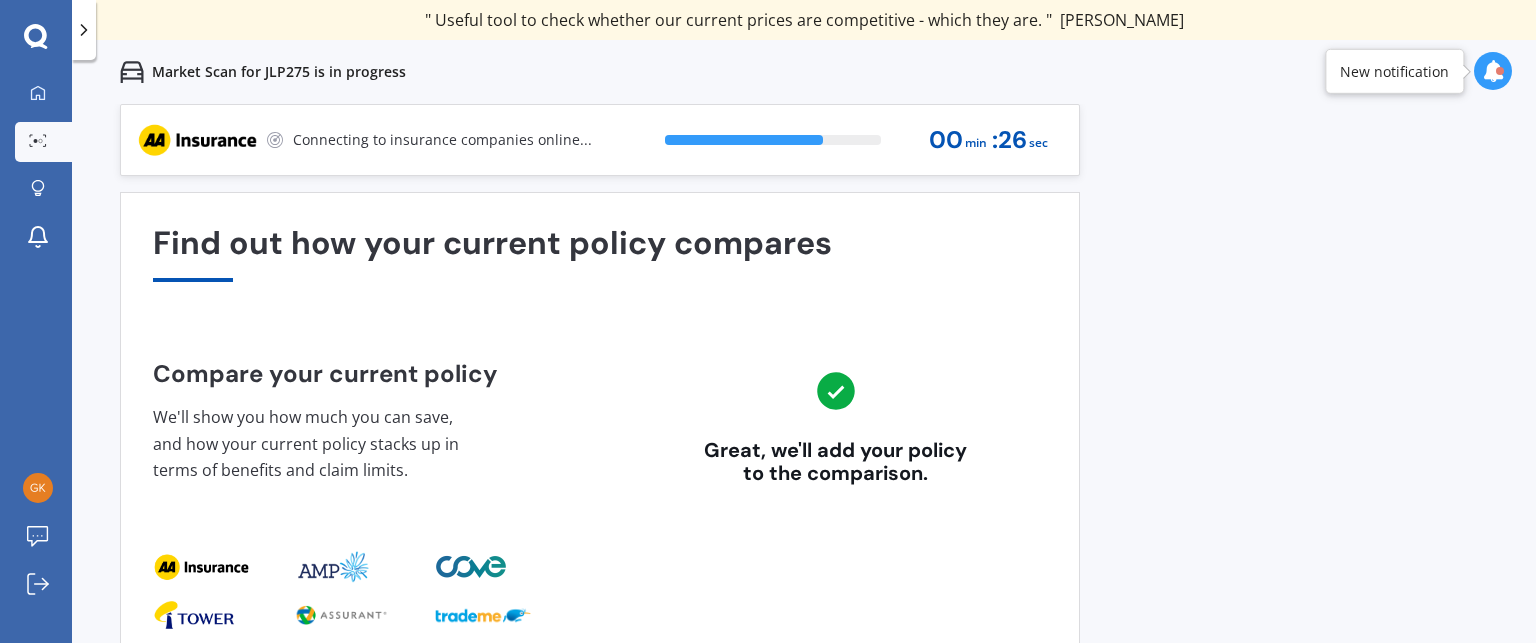 scroll, scrollTop: 20, scrollLeft: 0, axis: vertical 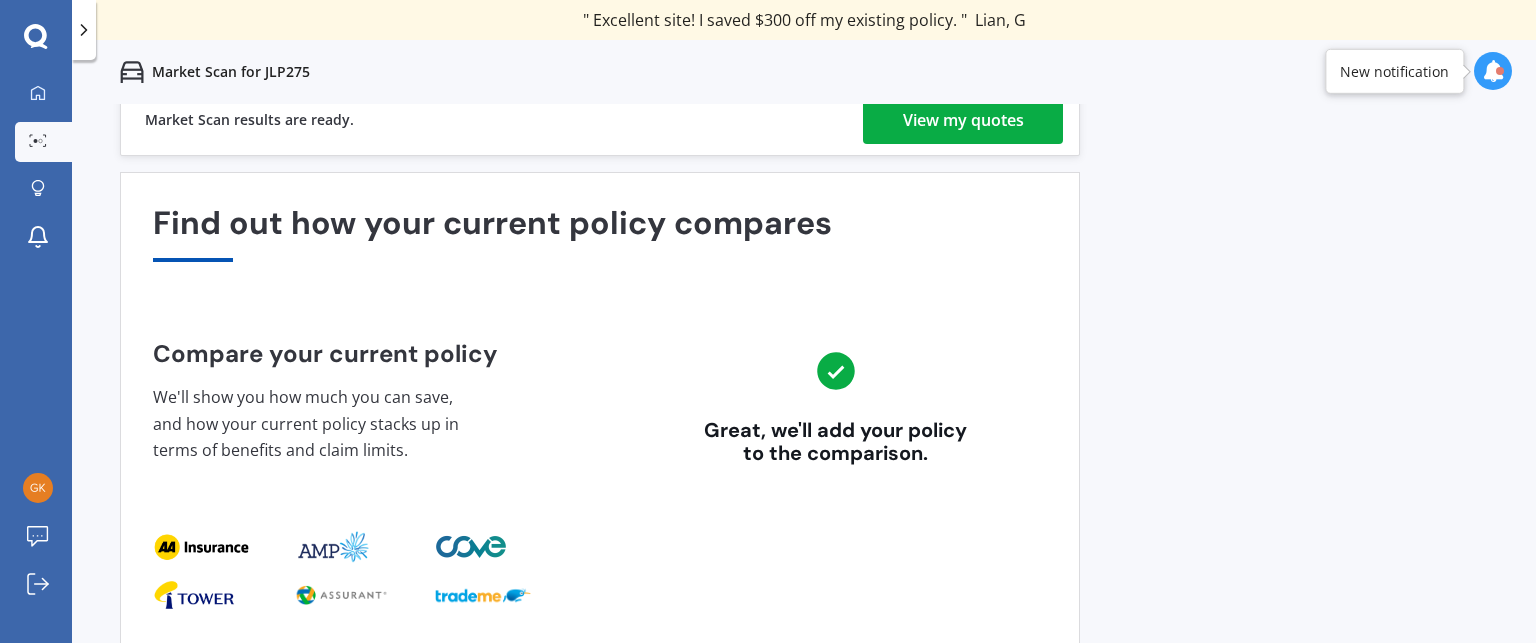 click on "Market Scan results are ready. View my quotes" at bounding box center [600, 120] 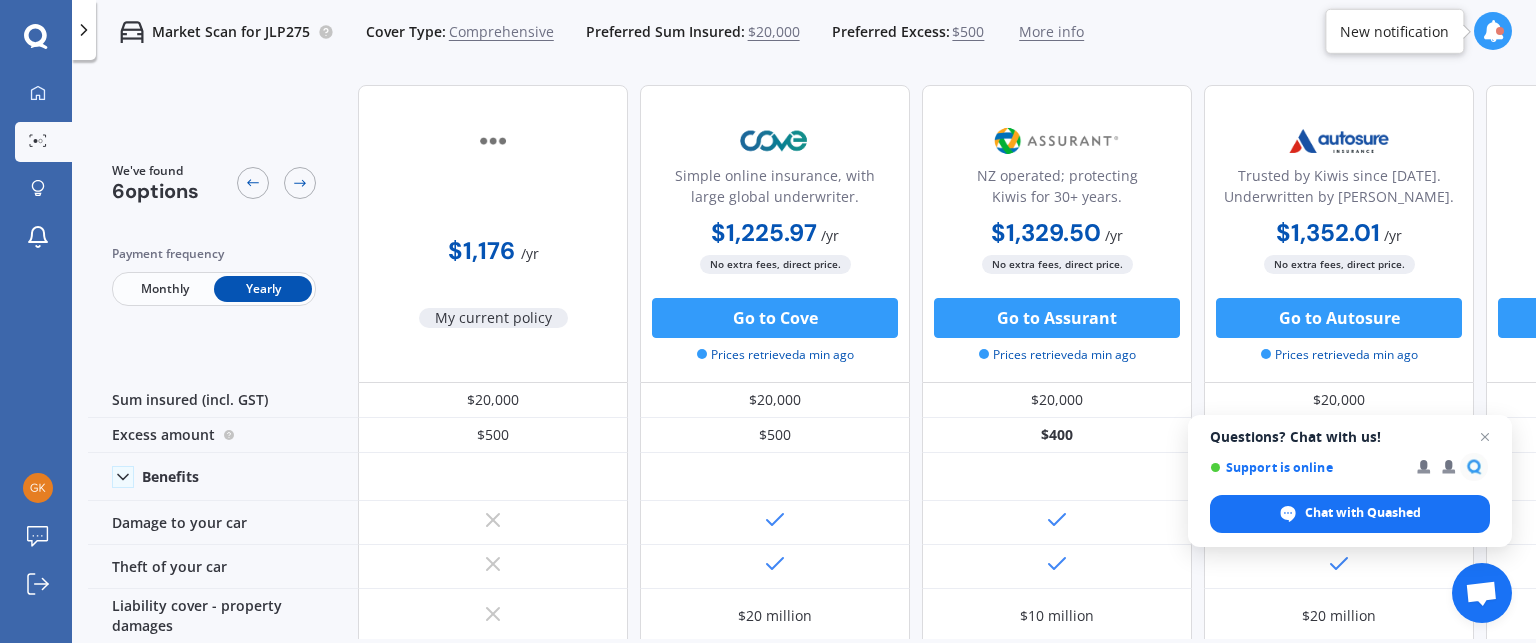 scroll, scrollTop: 0, scrollLeft: 0, axis: both 